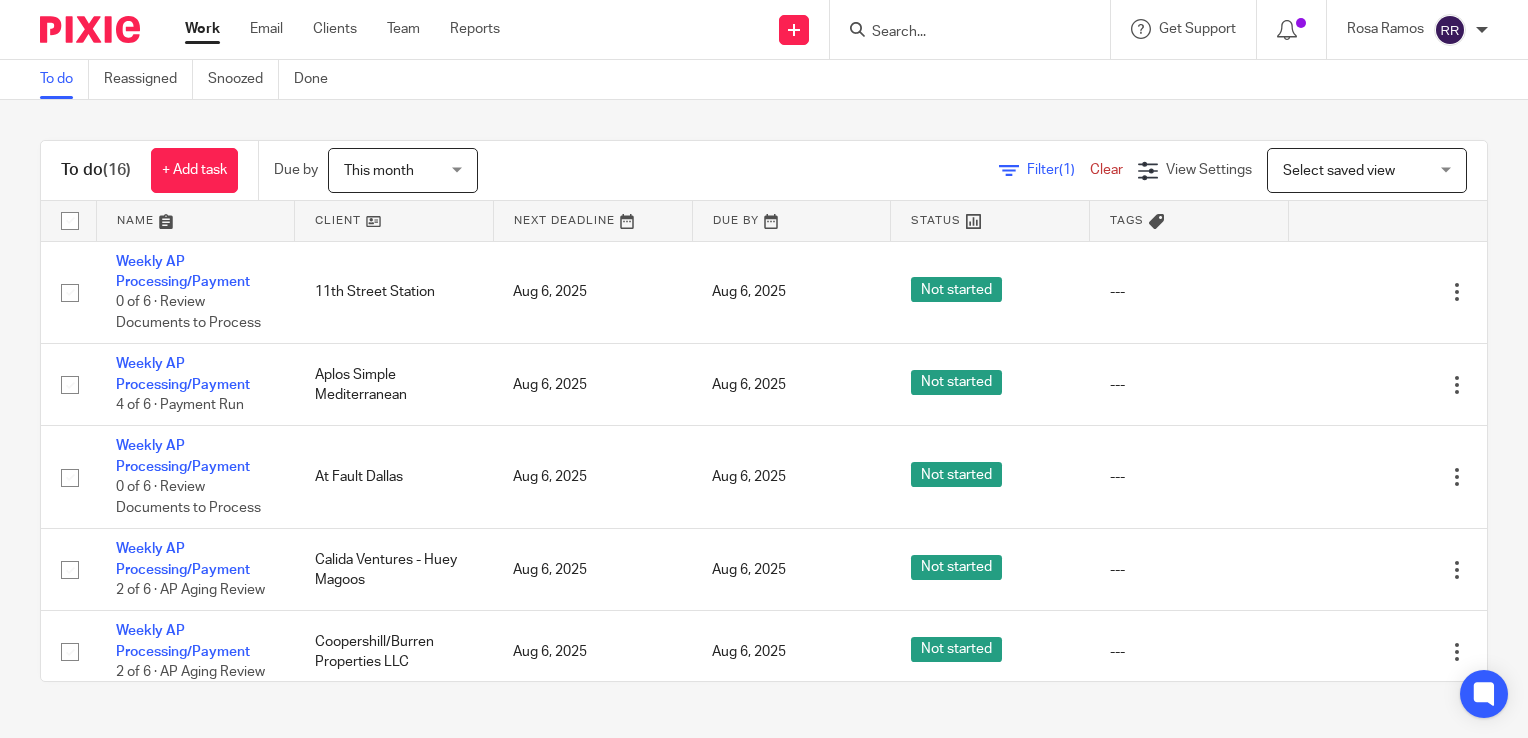 scroll, scrollTop: 0, scrollLeft: 0, axis: both 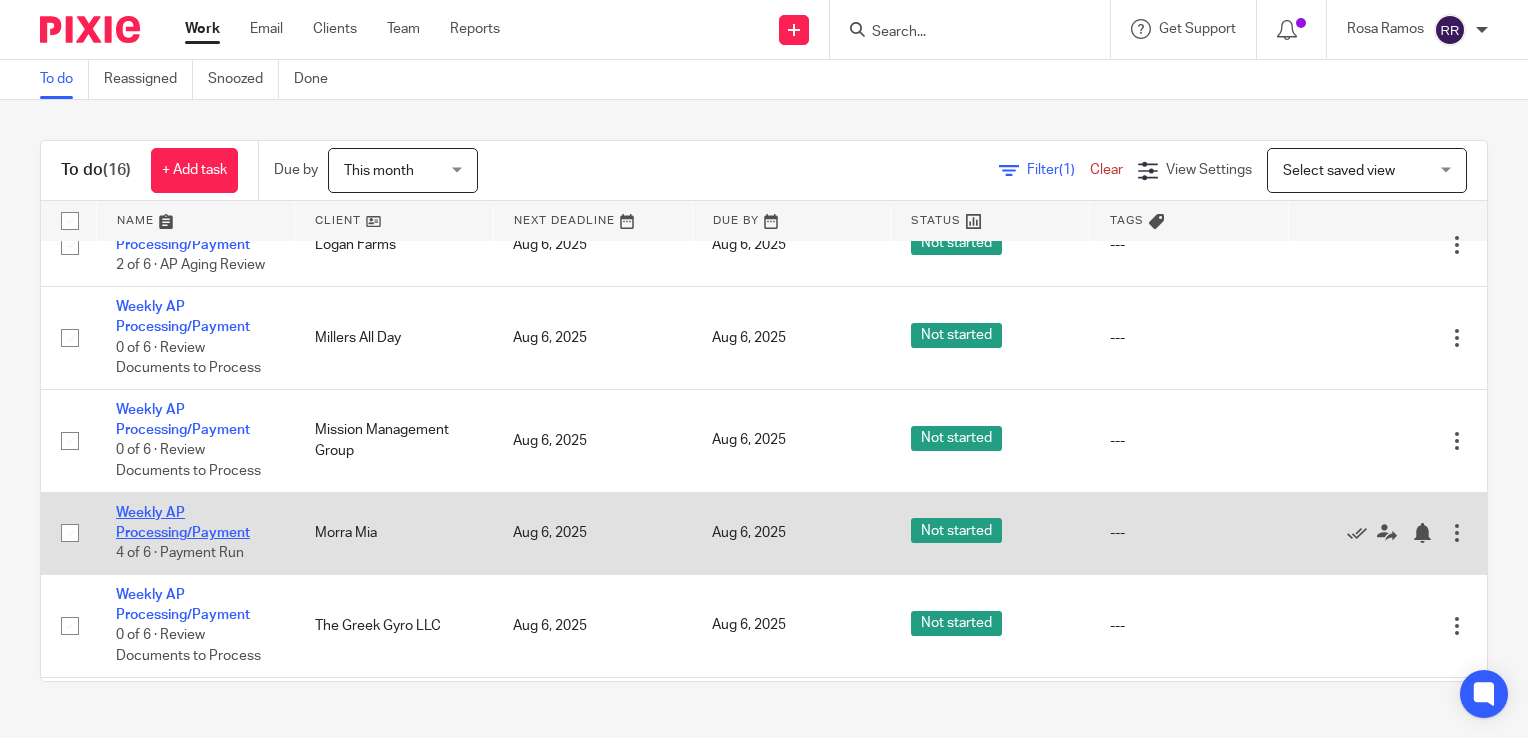 click on "Weekly AP Processing/Payment" at bounding box center (183, 523) 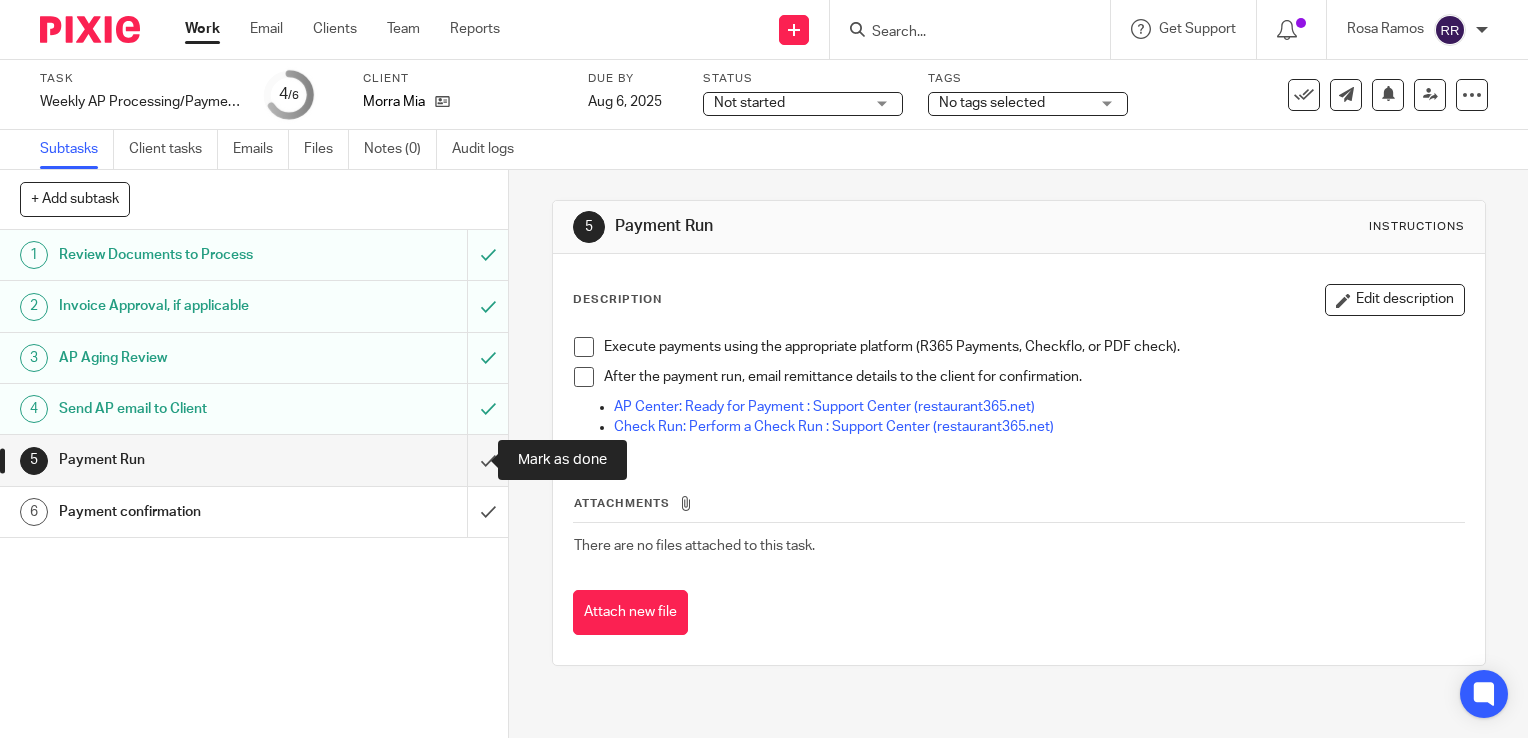 scroll, scrollTop: 0, scrollLeft: 0, axis: both 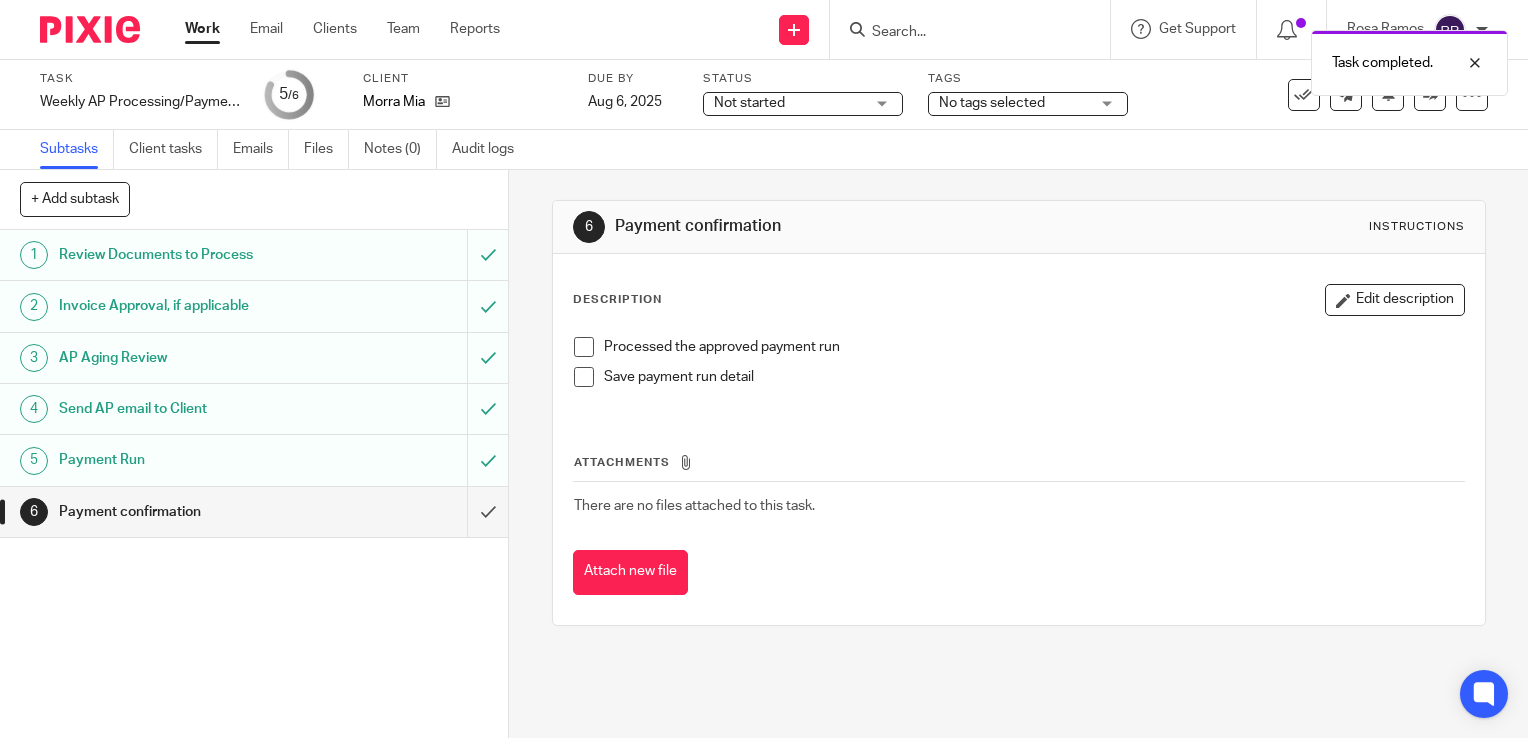 click at bounding box center [254, 512] 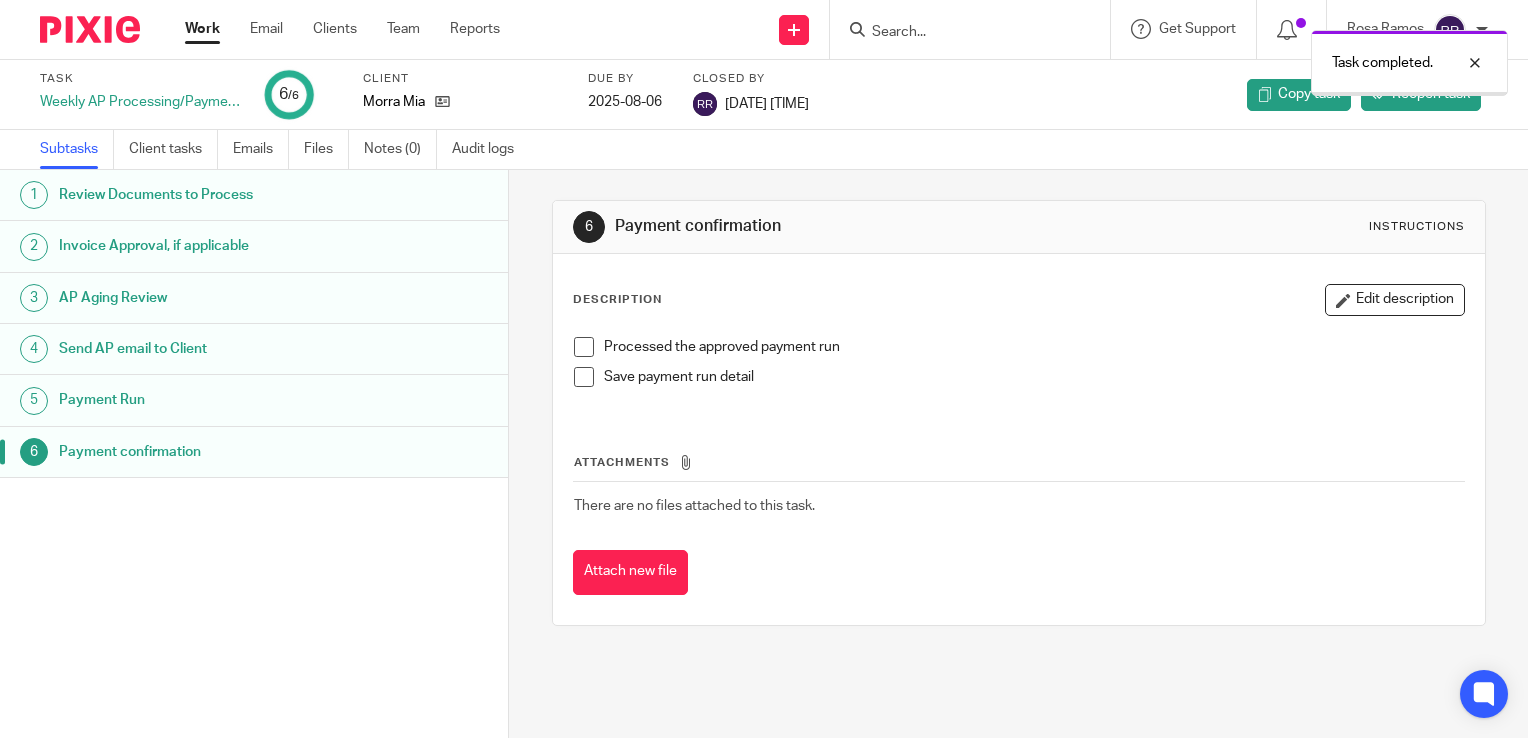 scroll, scrollTop: 0, scrollLeft: 0, axis: both 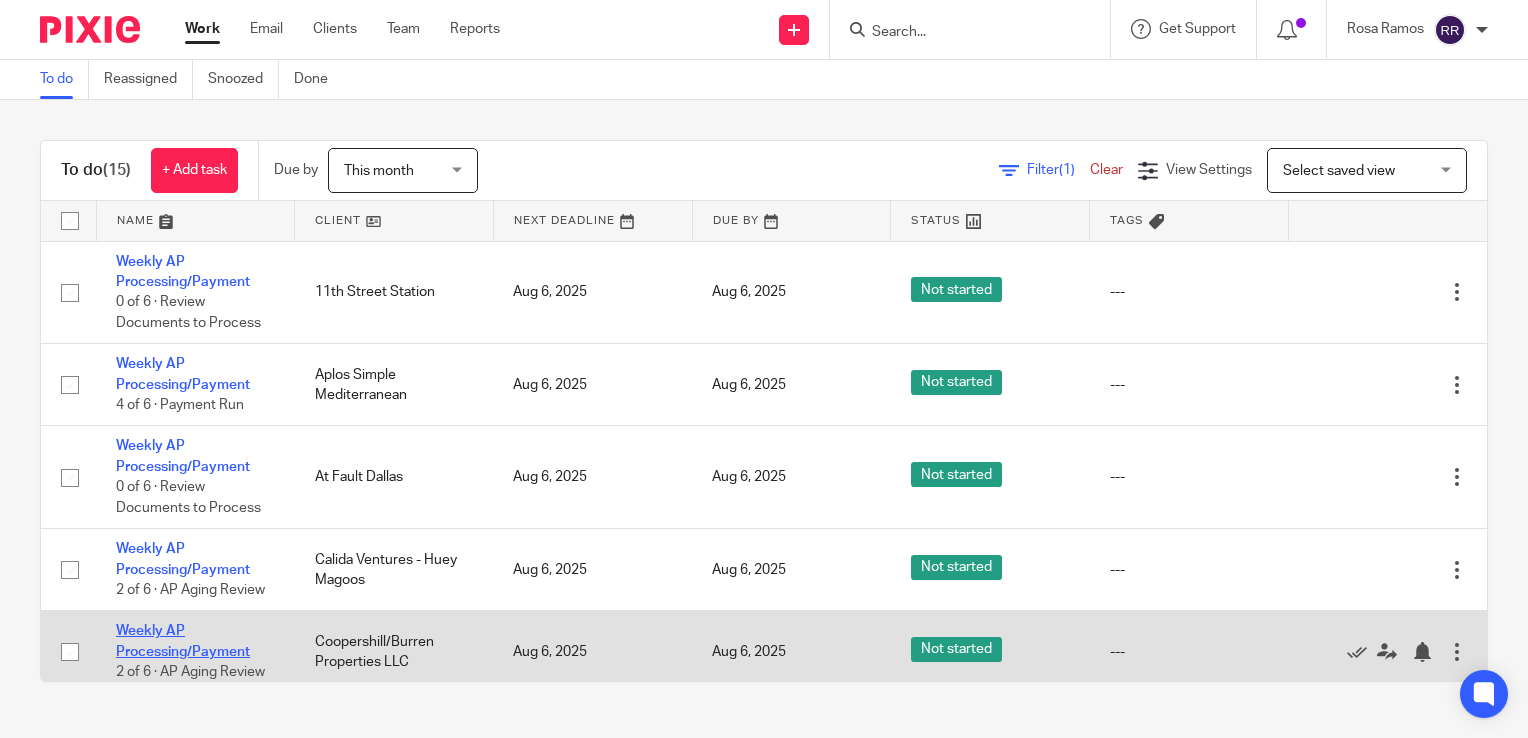 click on "Weekly AP Processing/Payment" at bounding box center [183, 641] 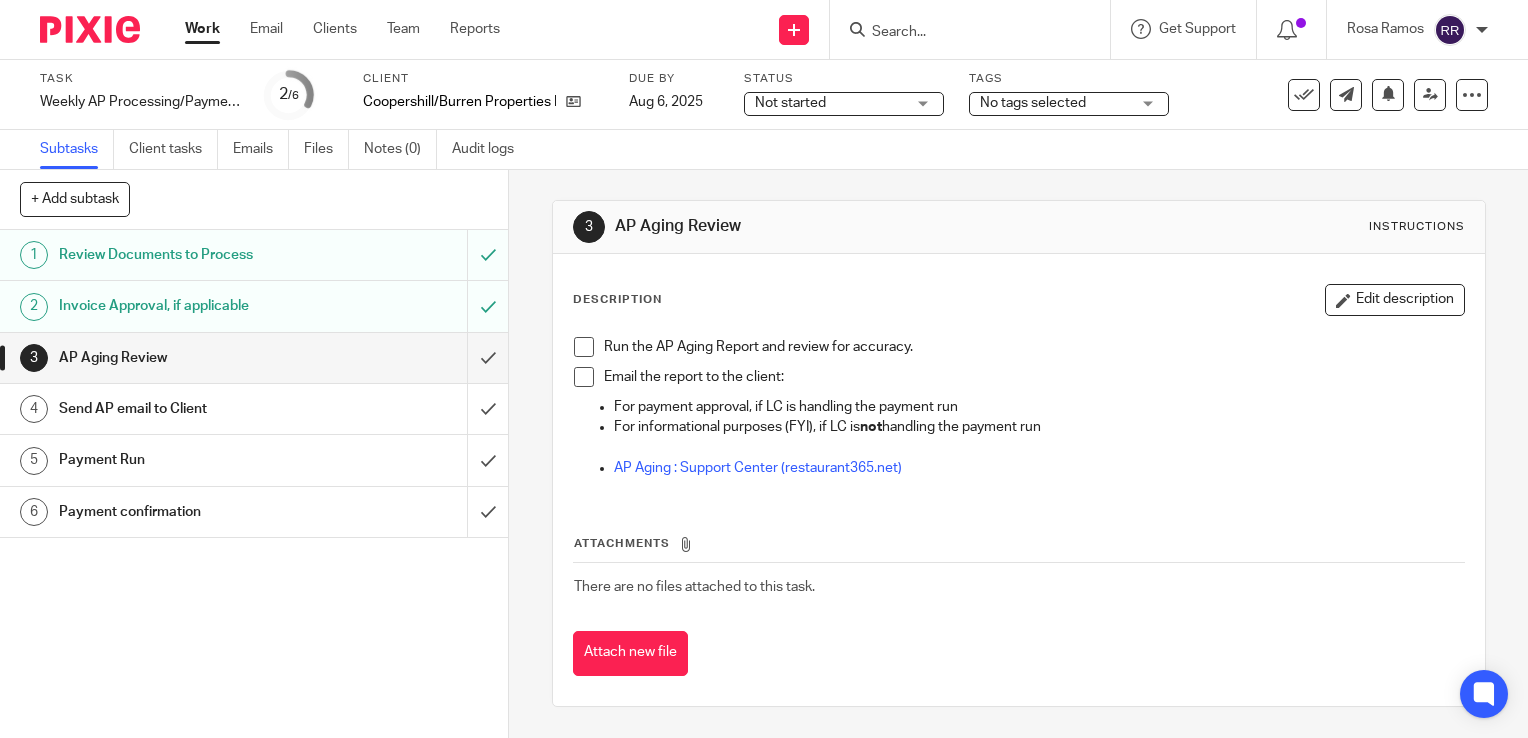 scroll, scrollTop: 0, scrollLeft: 0, axis: both 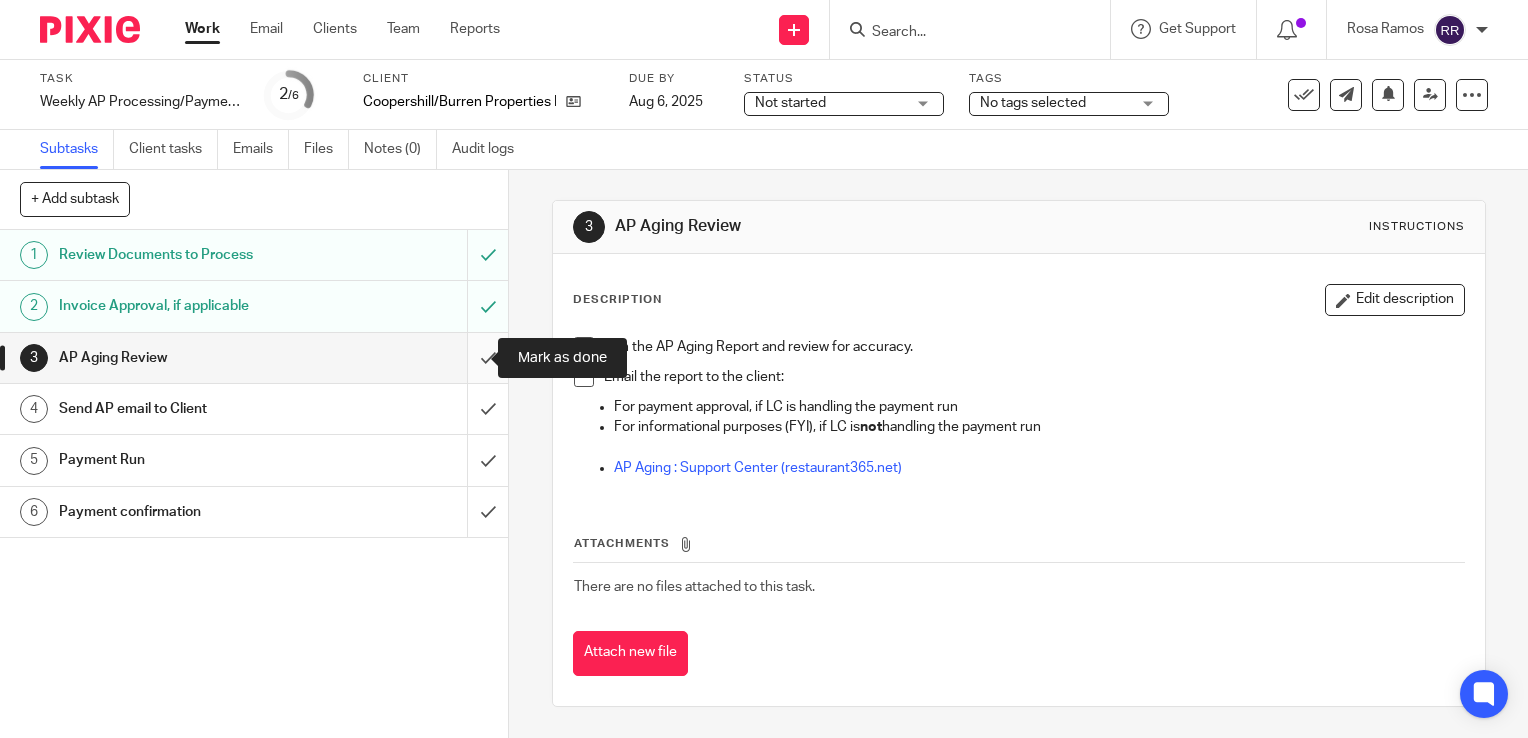 click at bounding box center (254, 358) 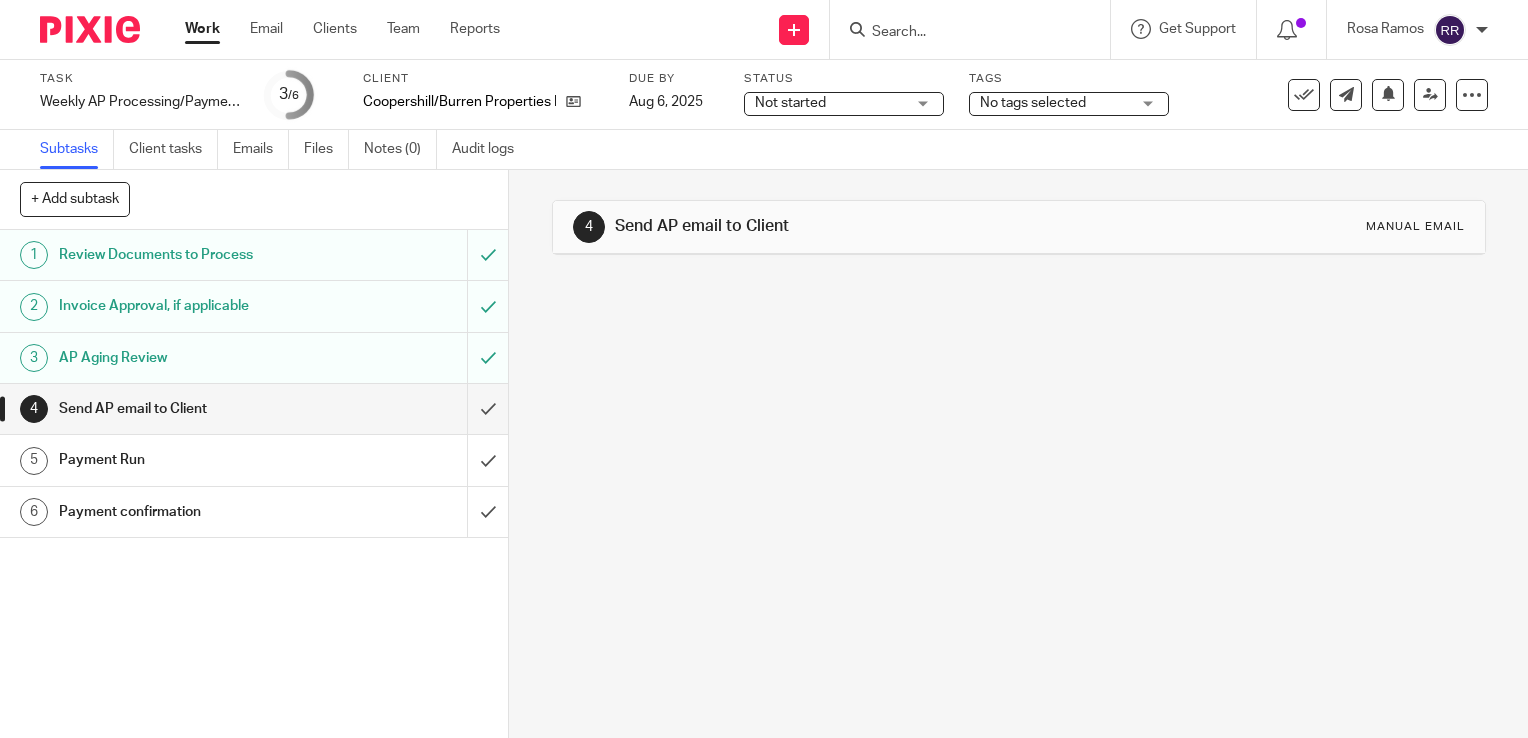 scroll, scrollTop: 0, scrollLeft: 0, axis: both 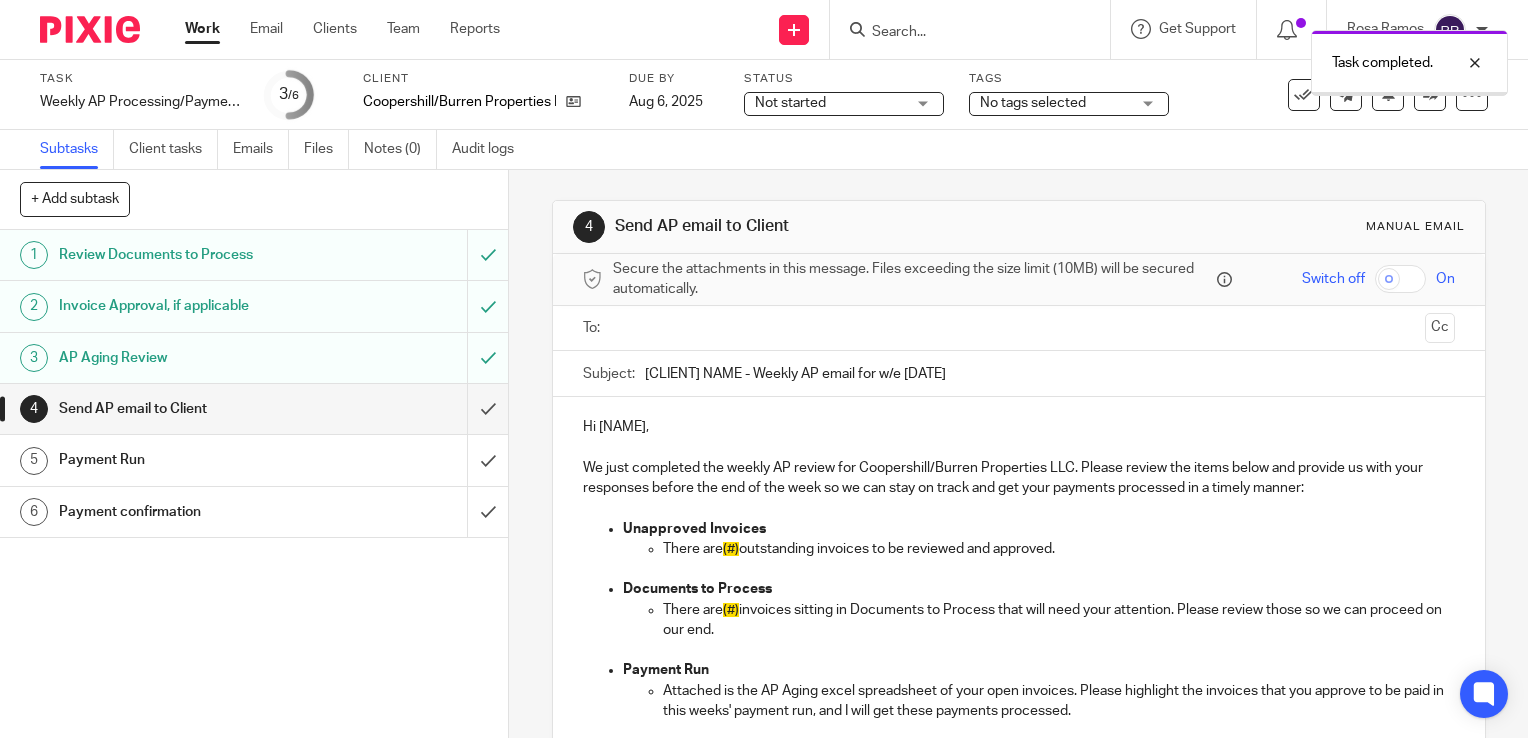 click at bounding box center (254, 409) 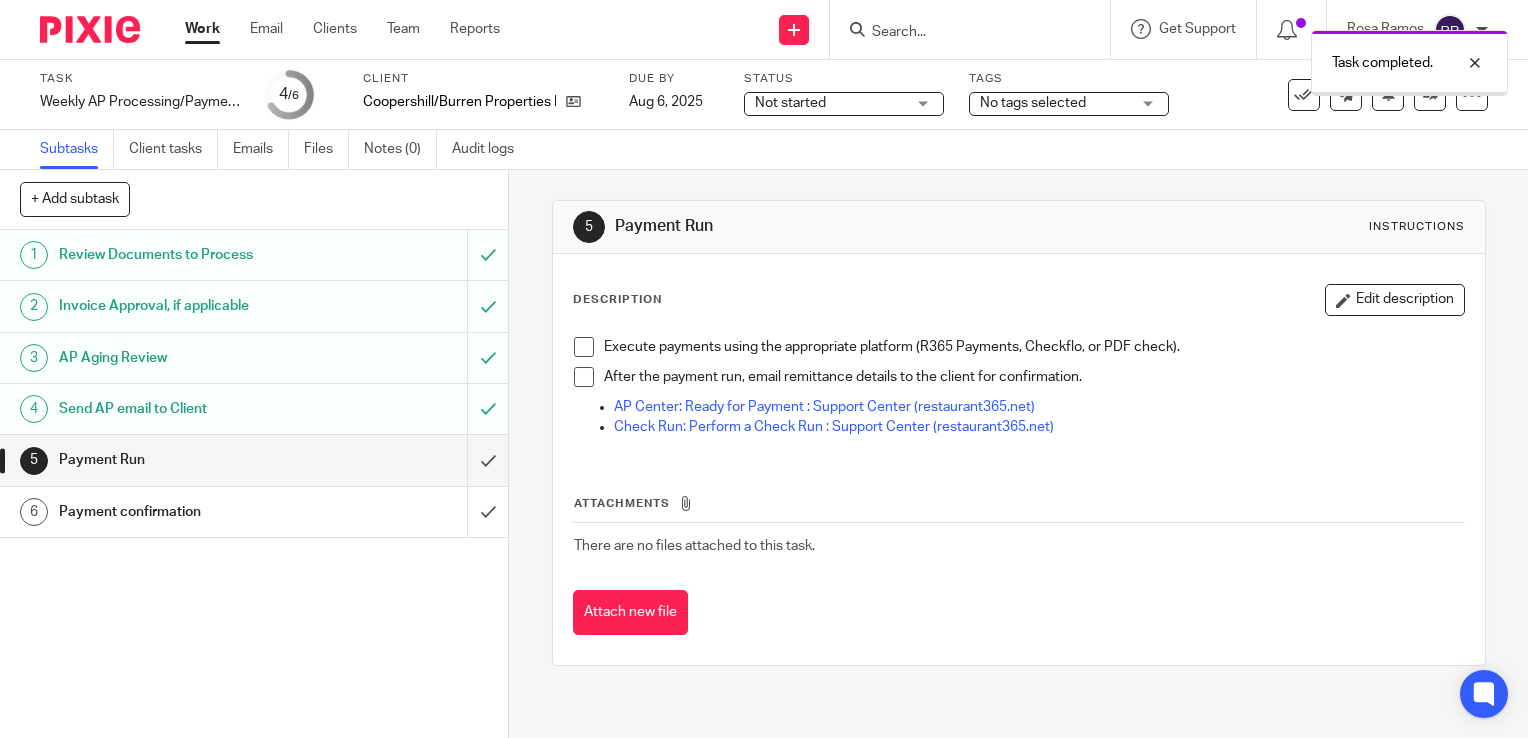 scroll, scrollTop: 0, scrollLeft: 0, axis: both 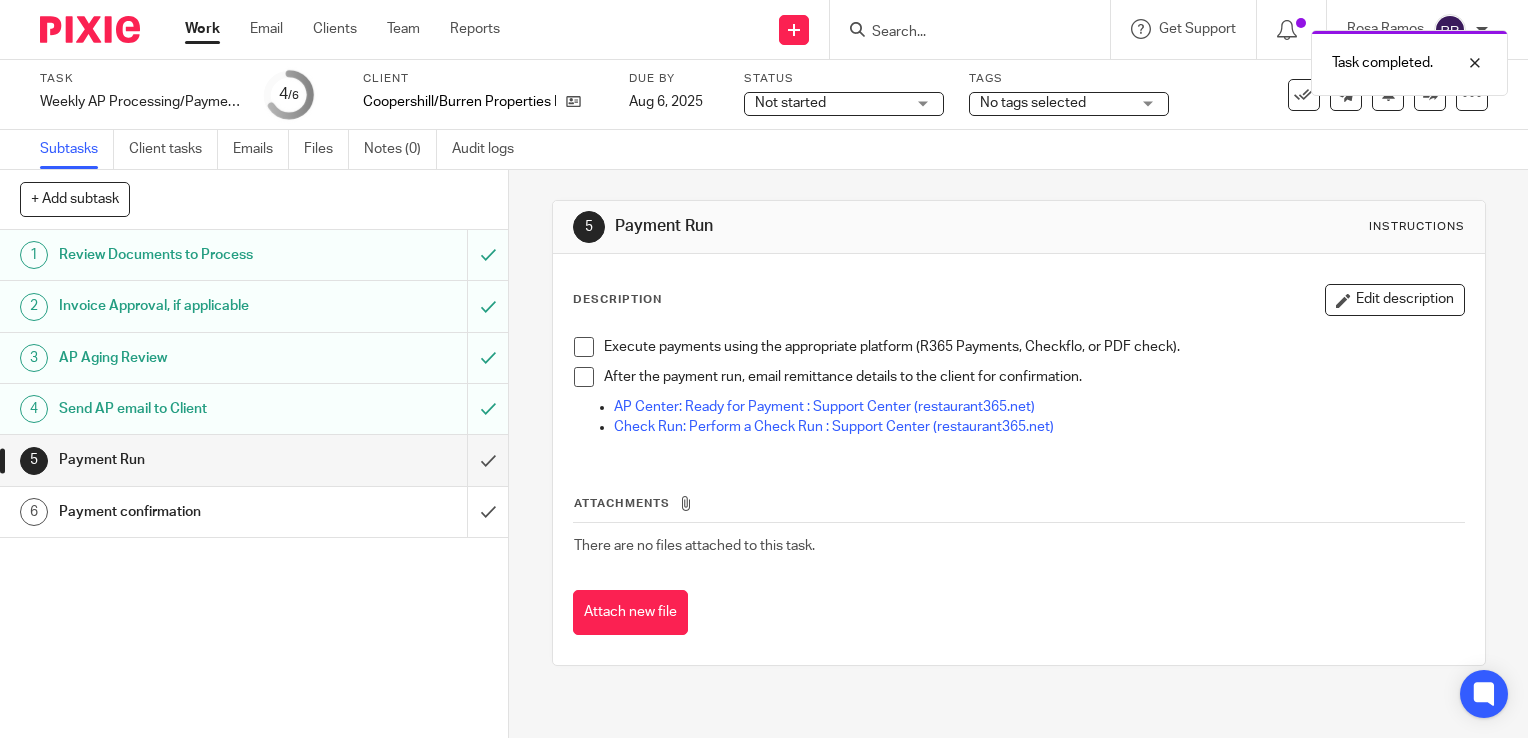 click on "Work" at bounding box center (202, 29) 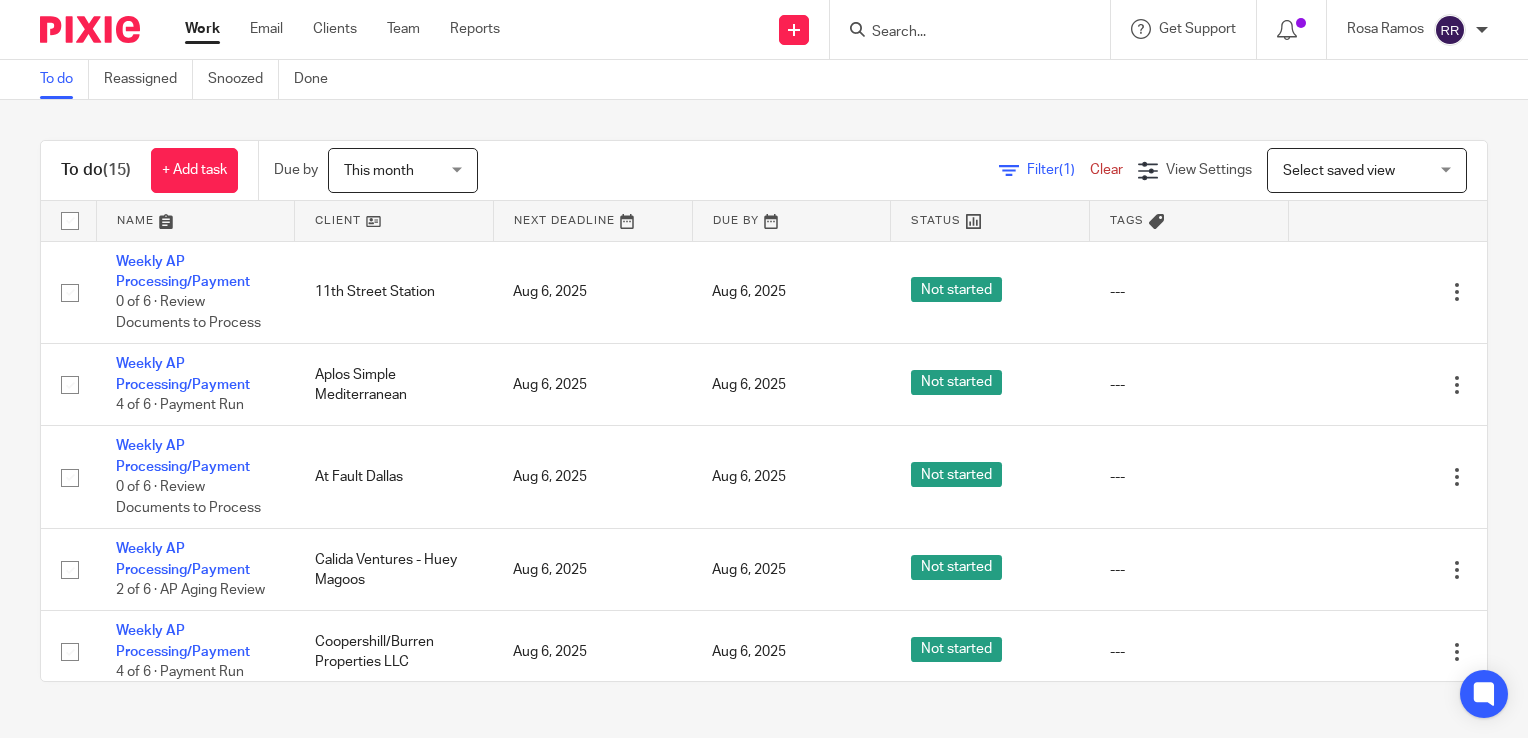 scroll, scrollTop: 0, scrollLeft: 0, axis: both 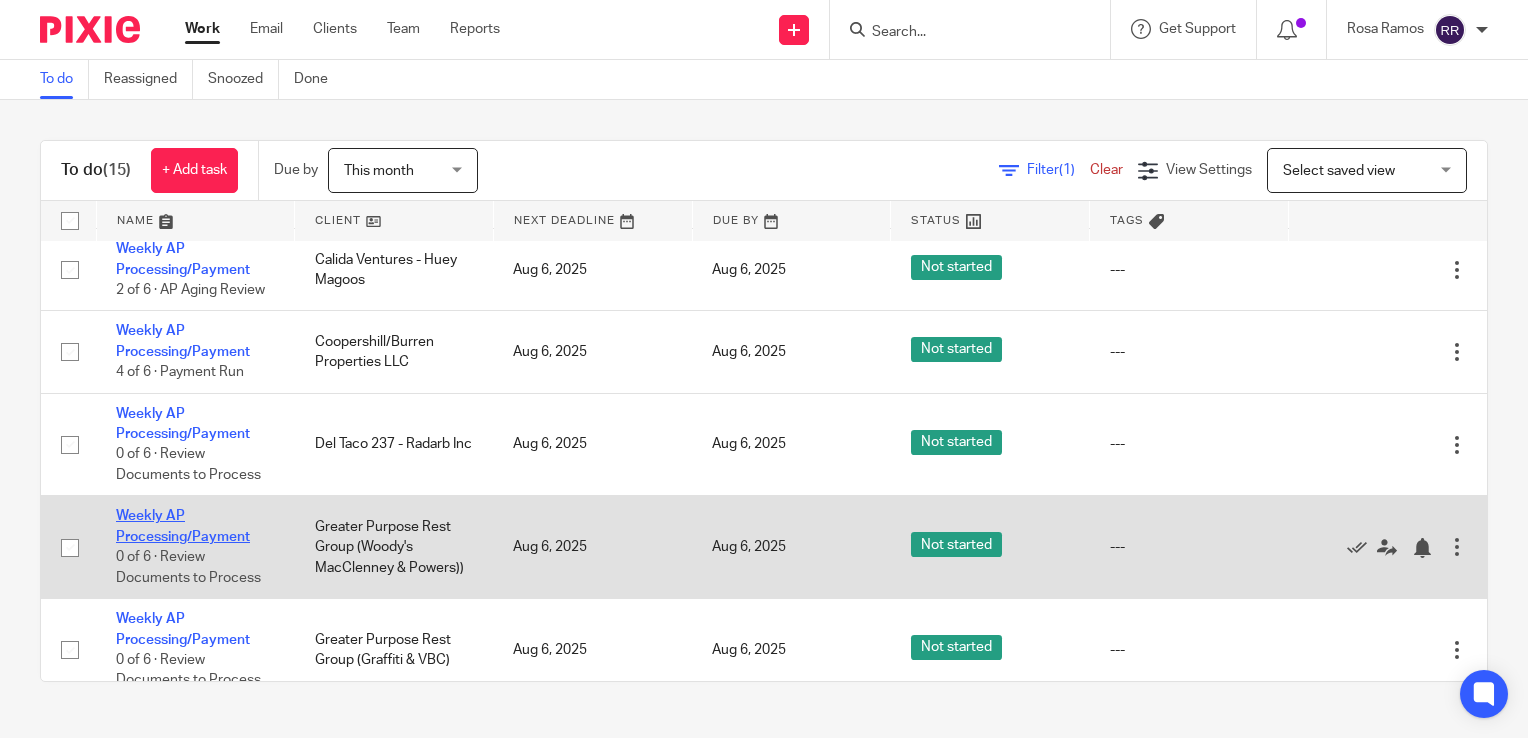 click on "Weekly AP Processing/Payment" at bounding box center (183, 526) 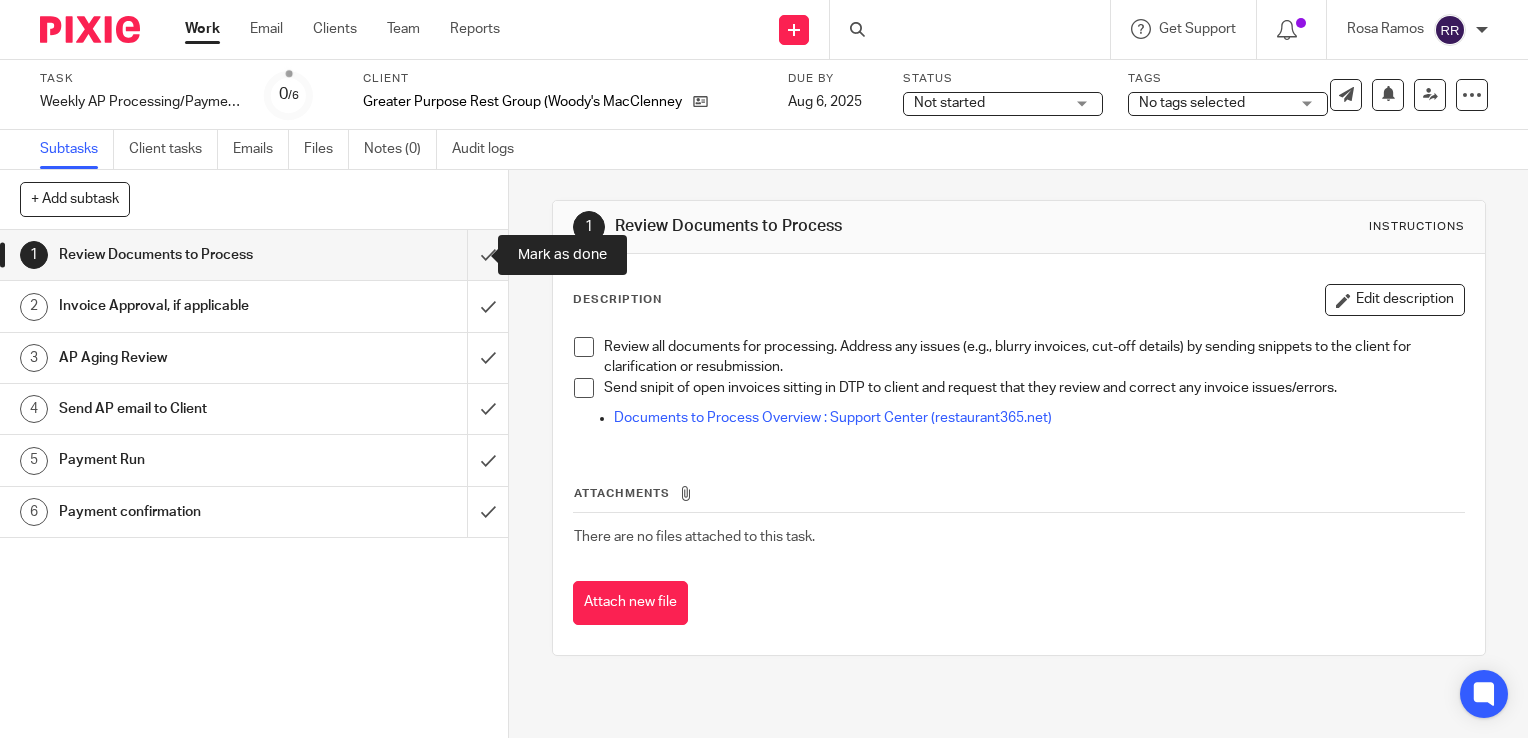 scroll, scrollTop: 0, scrollLeft: 0, axis: both 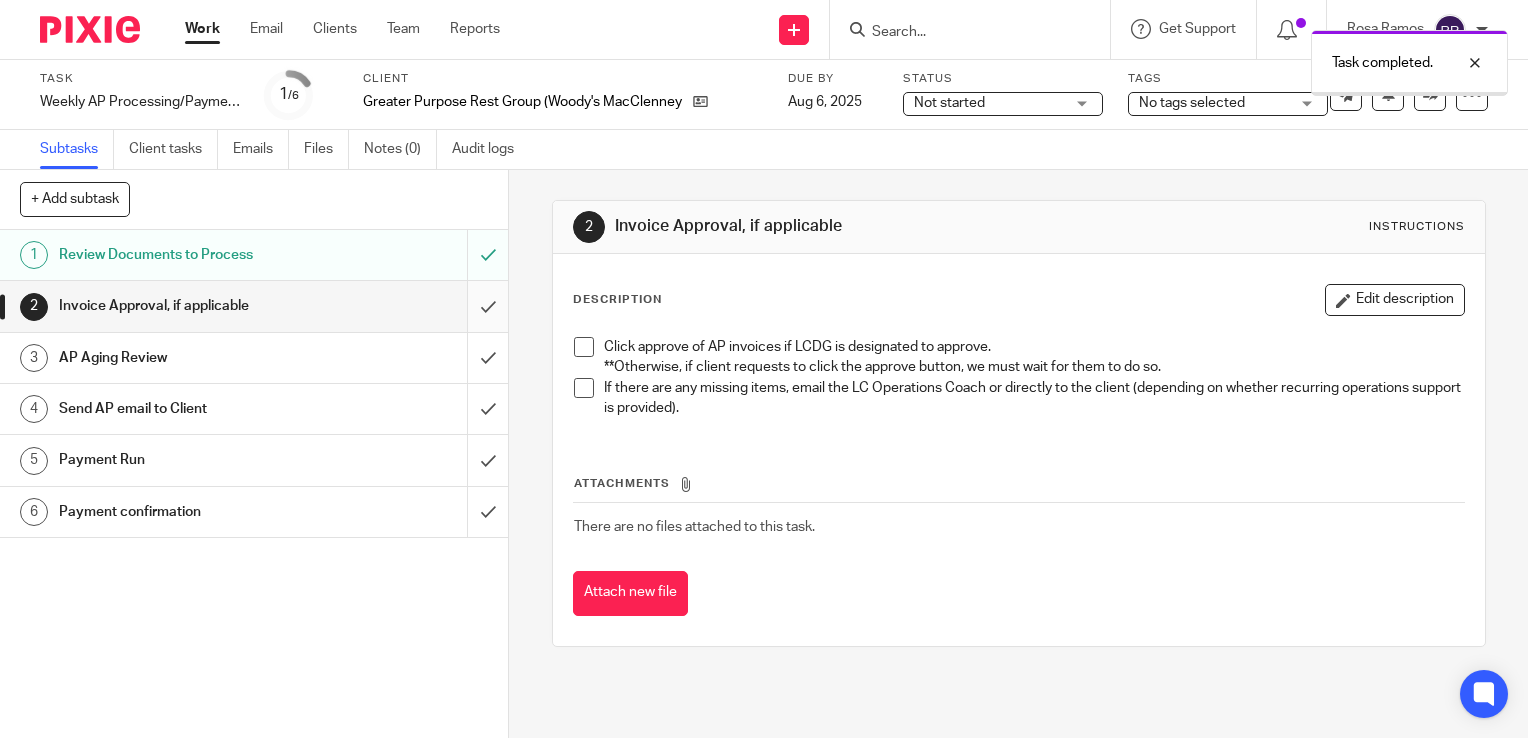 click at bounding box center (254, 306) 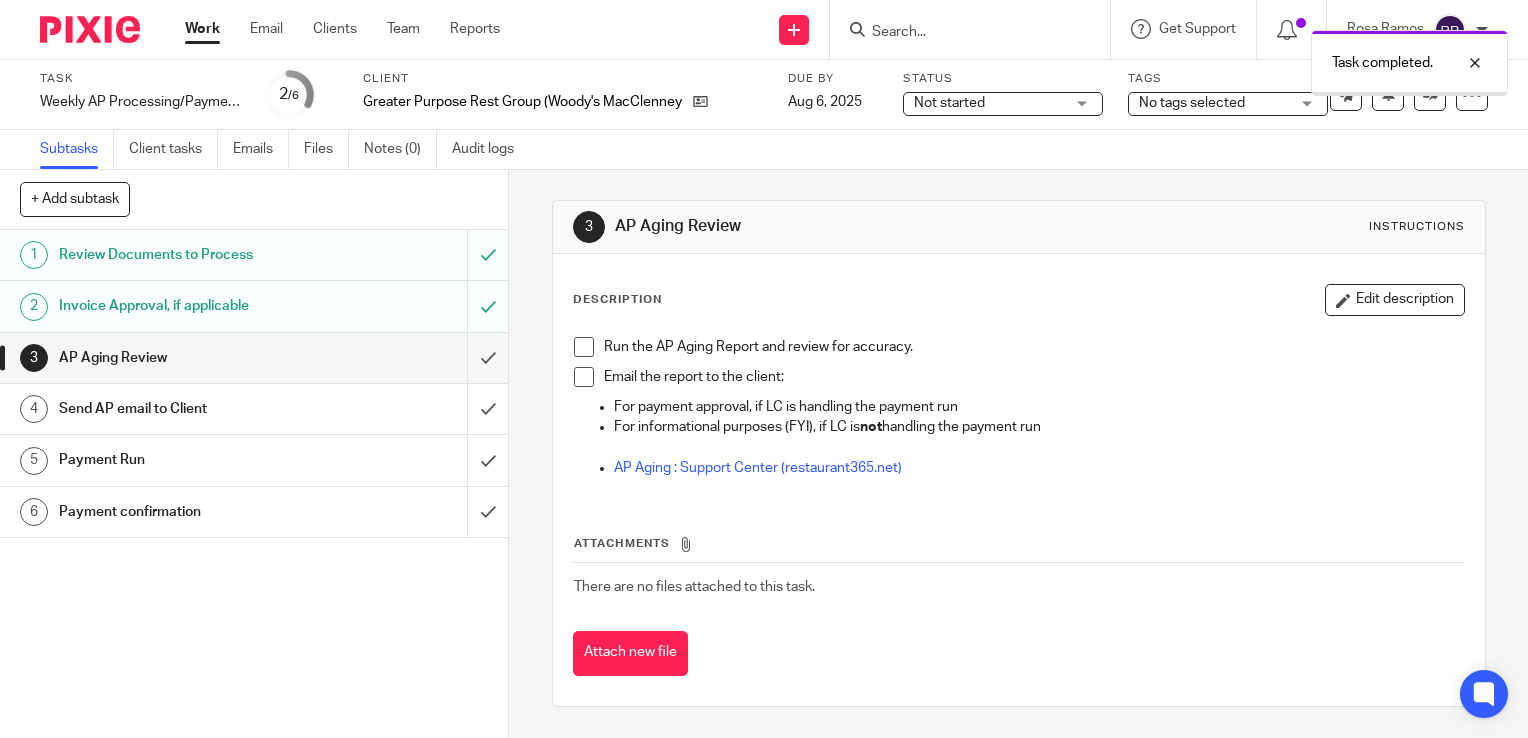 scroll, scrollTop: 0, scrollLeft: 0, axis: both 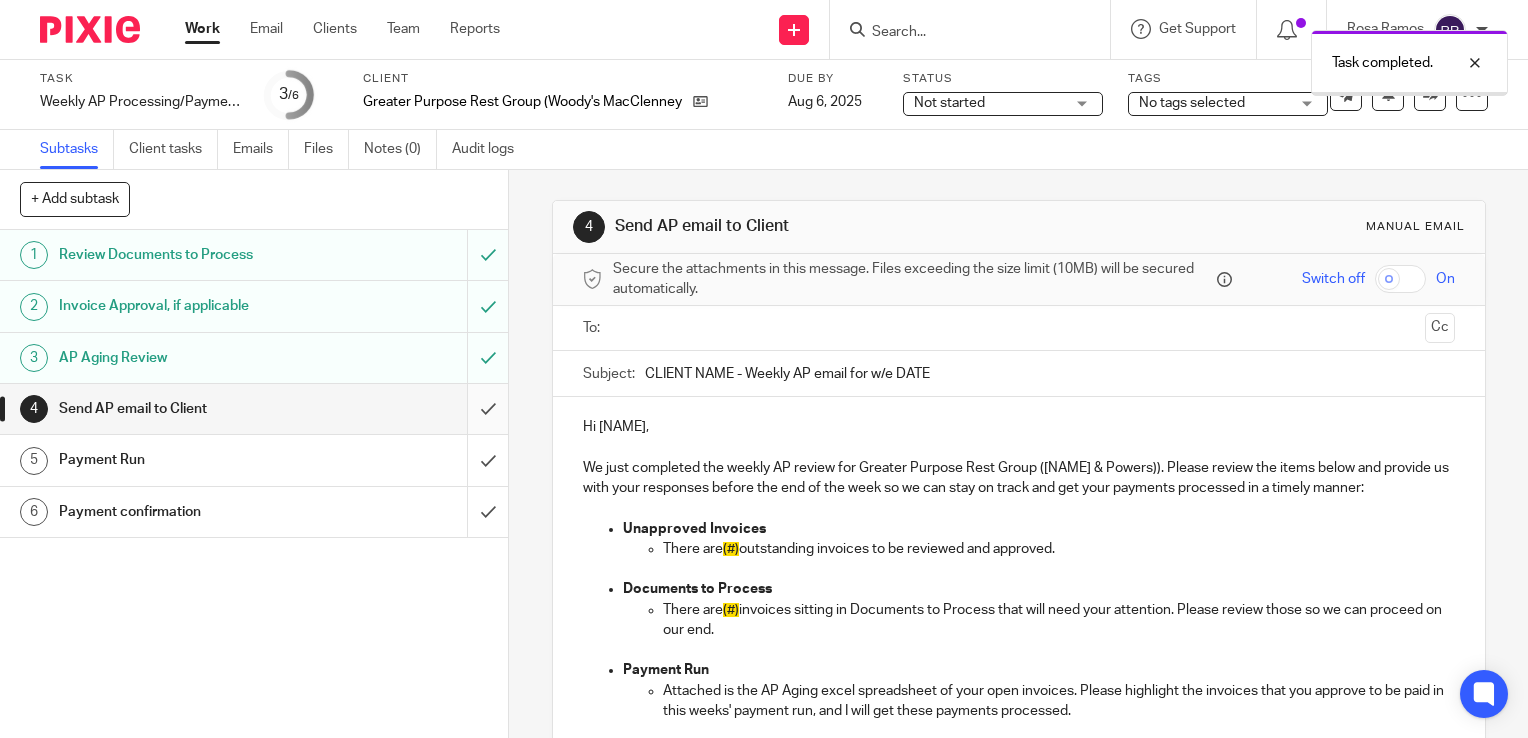 click at bounding box center [254, 409] 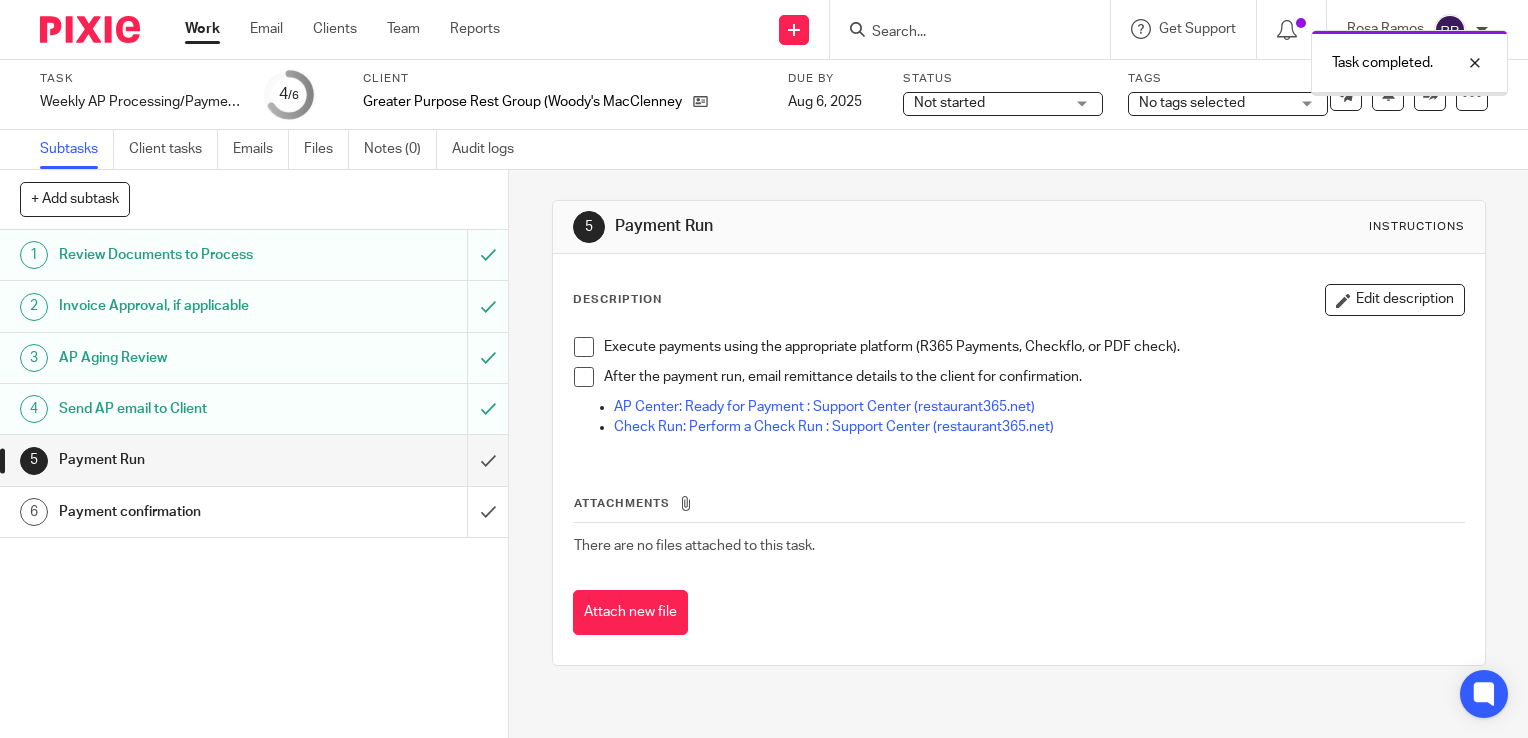 scroll, scrollTop: 0, scrollLeft: 0, axis: both 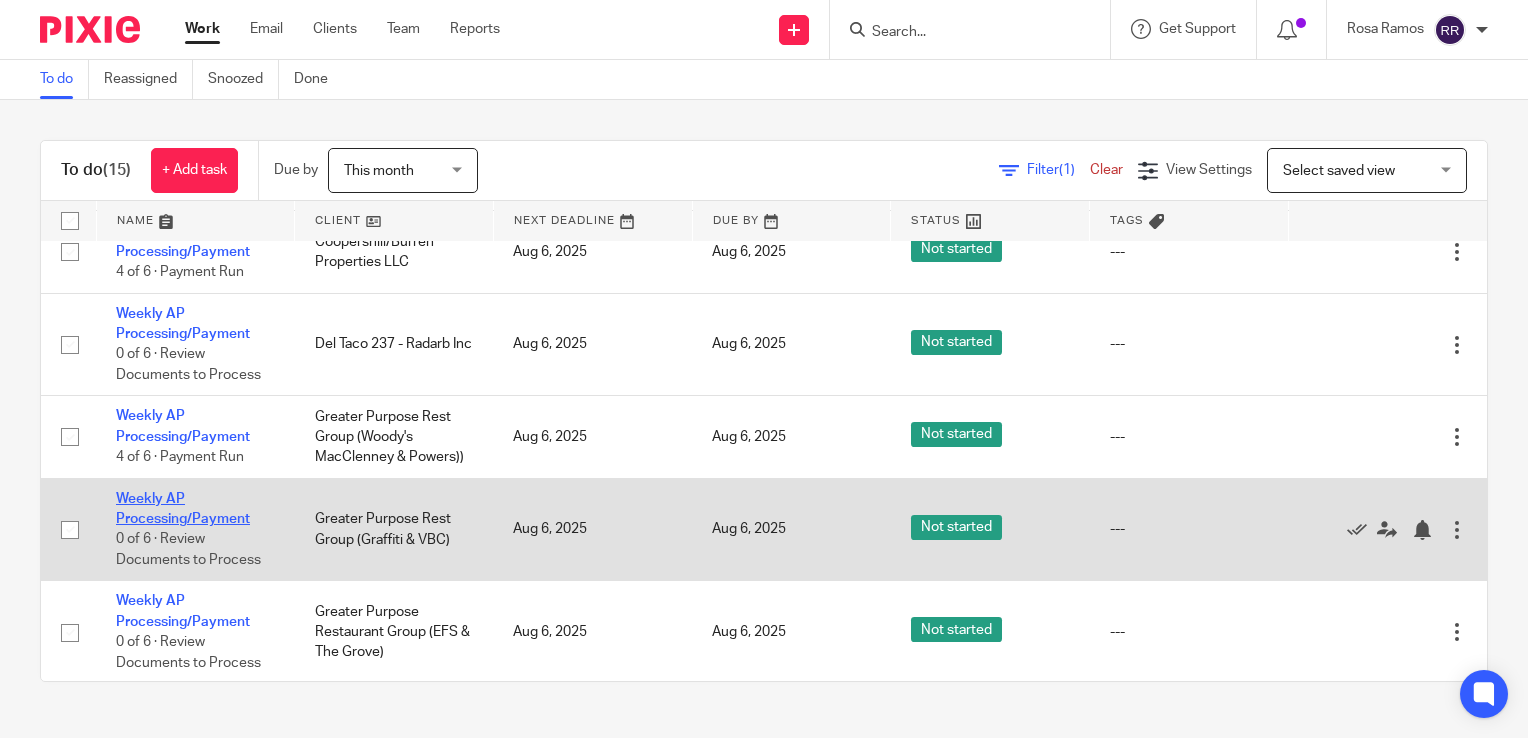 click on "Weekly AP Processing/Payment" at bounding box center (183, 509) 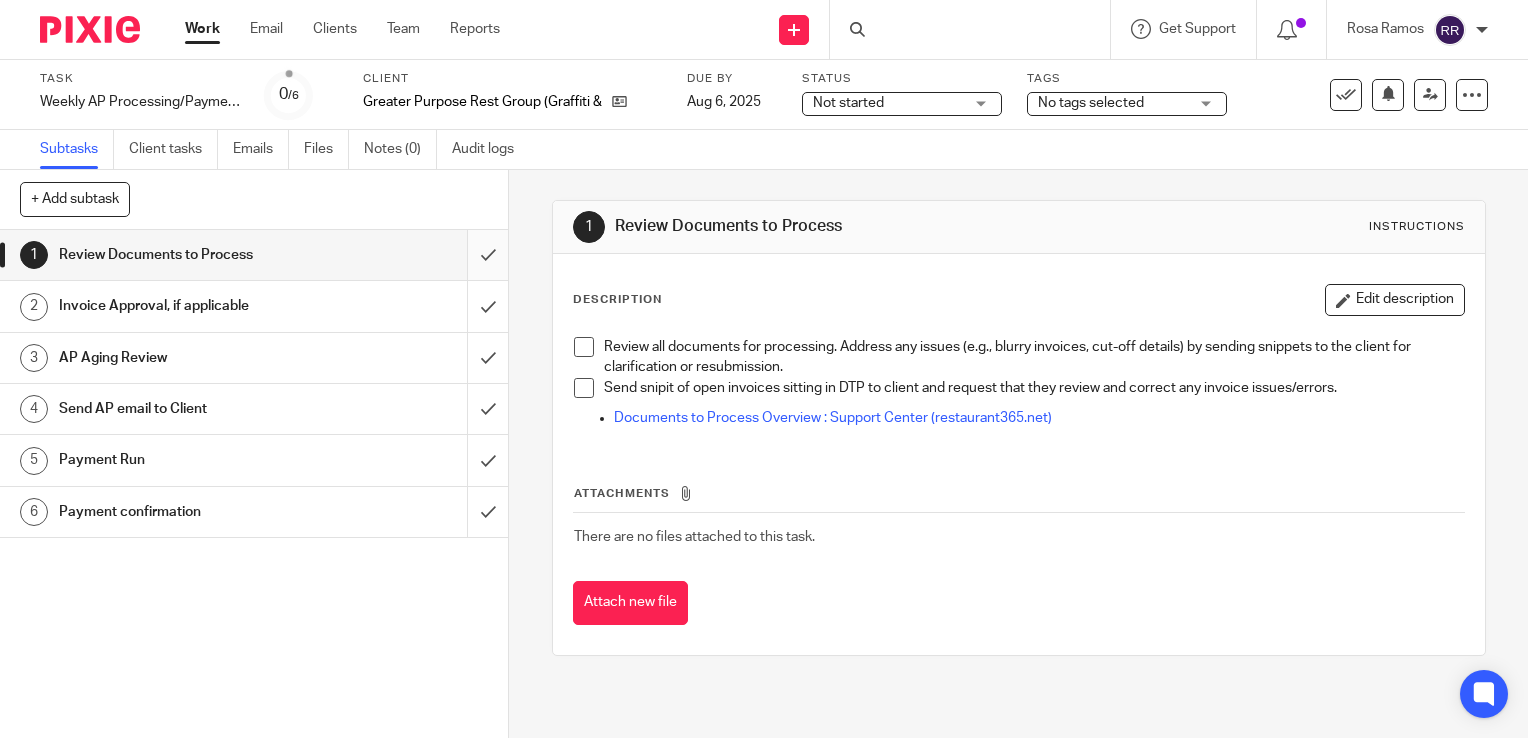 scroll, scrollTop: 0, scrollLeft: 0, axis: both 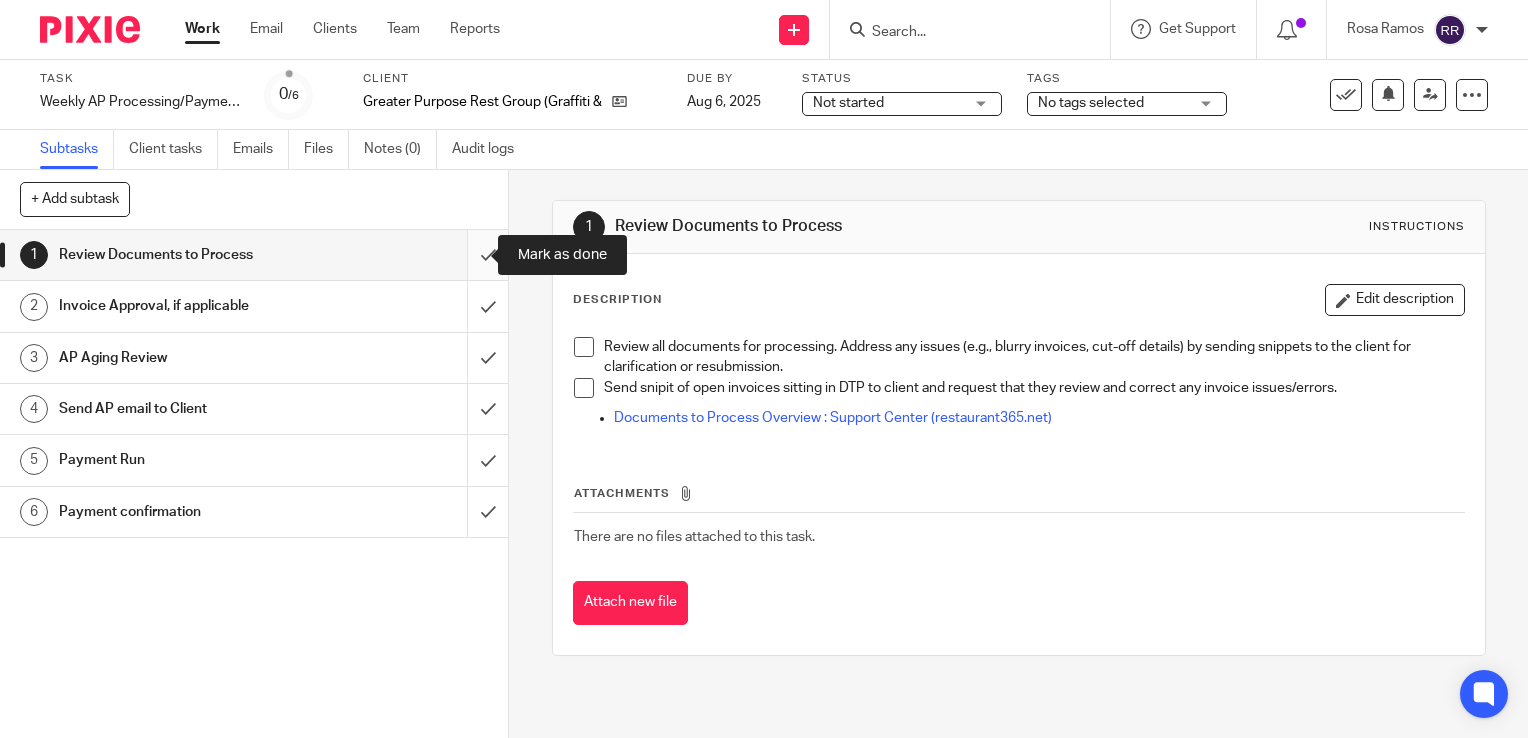 click at bounding box center (254, 255) 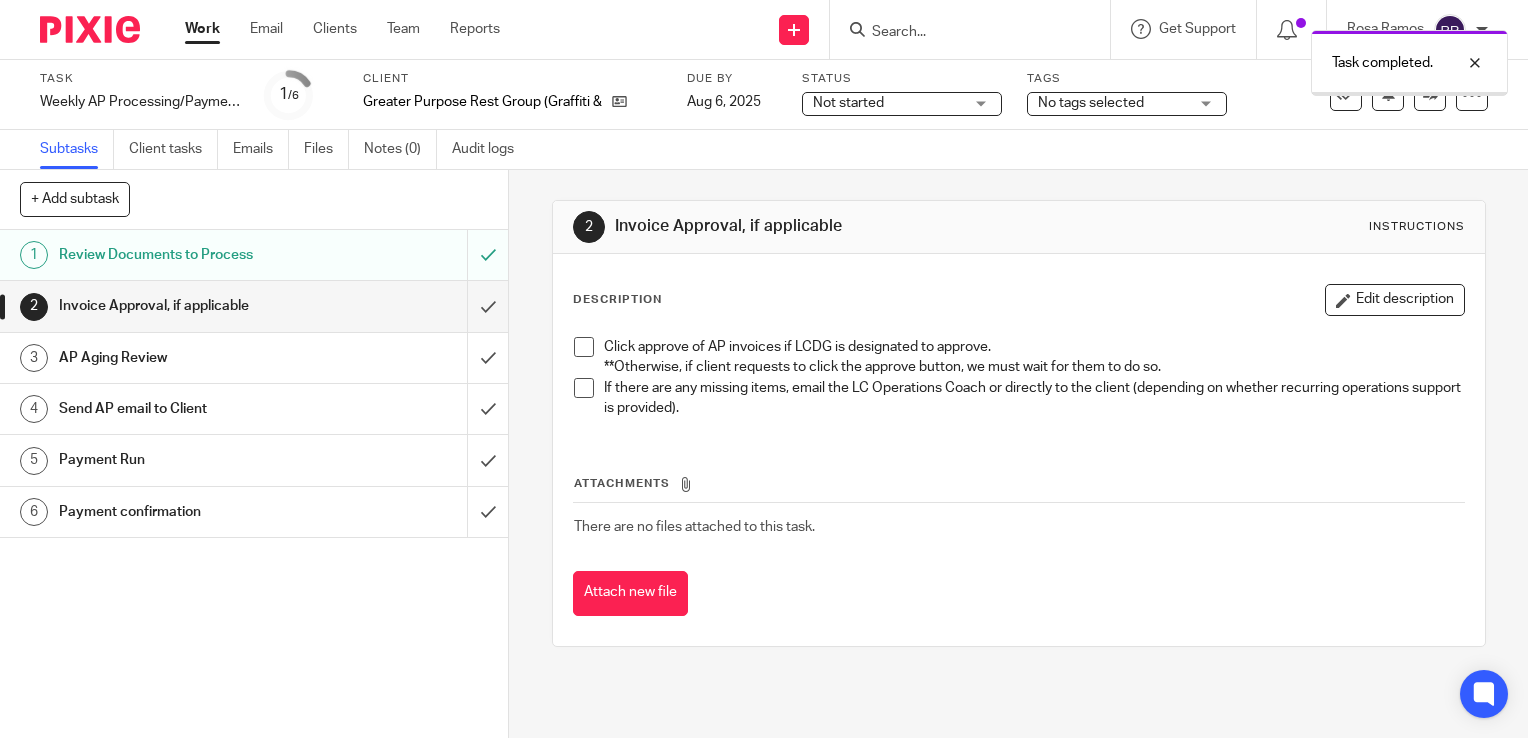 scroll, scrollTop: 0, scrollLeft: 0, axis: both 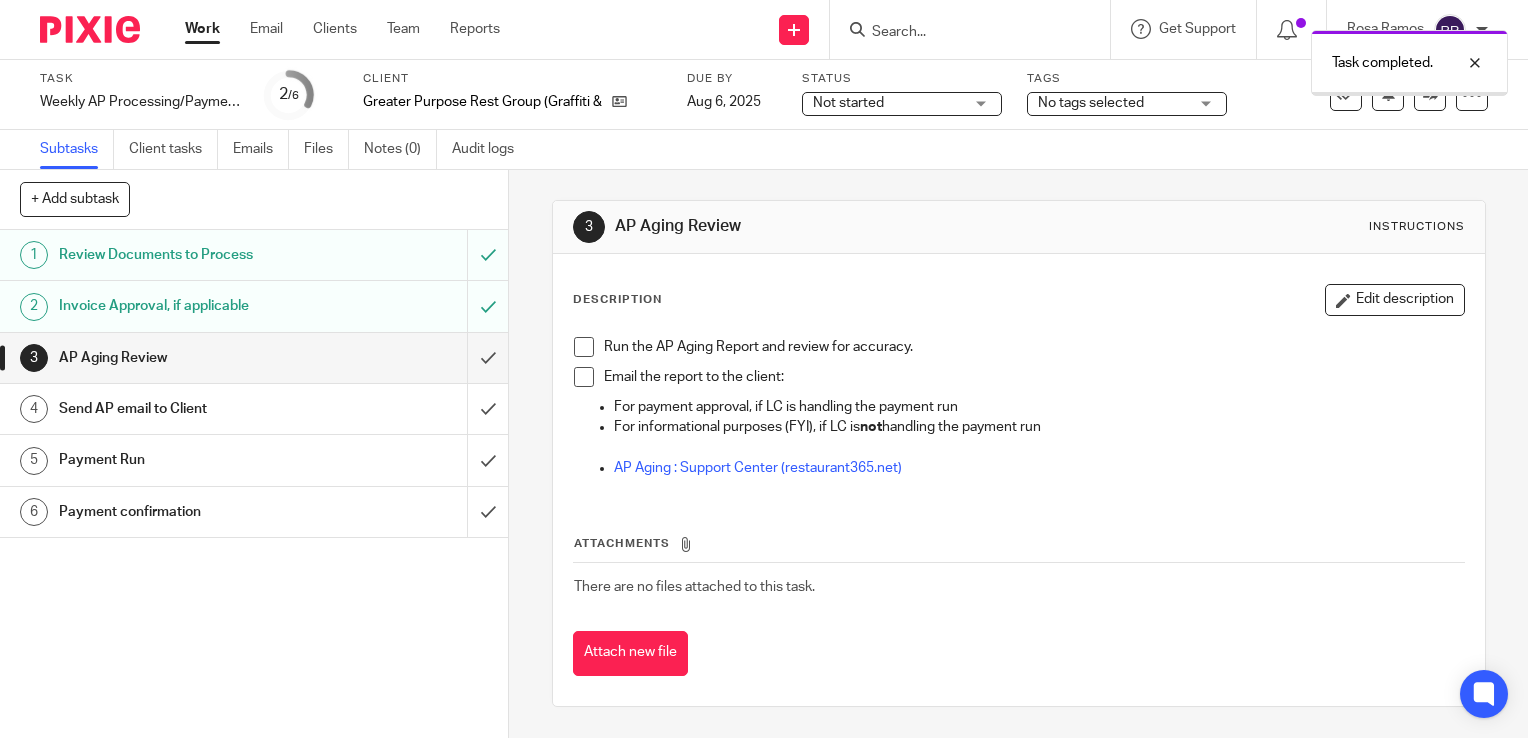 click at bounding box center (254, 358) 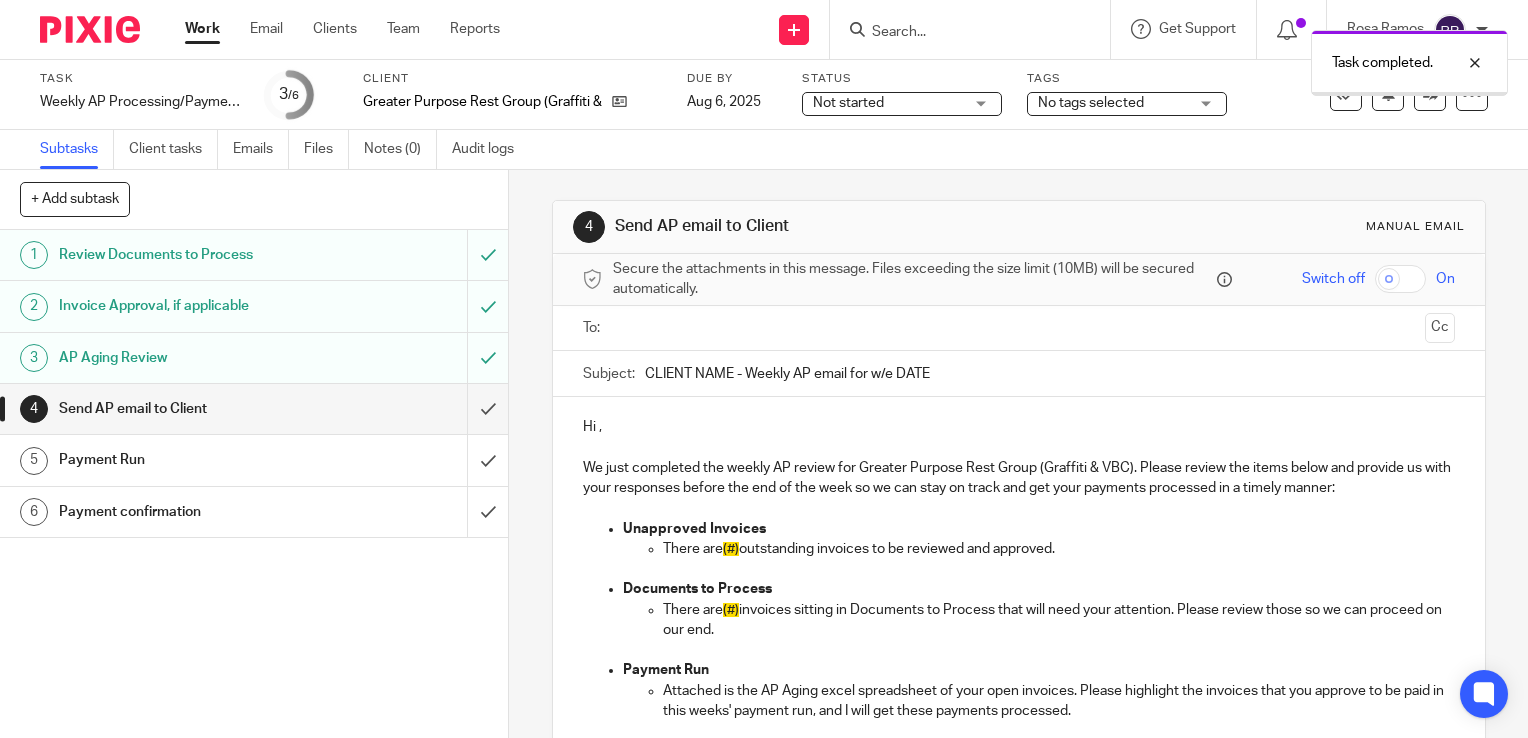scroll, scrollTop: 0, scrollLeft: 0, axis: both 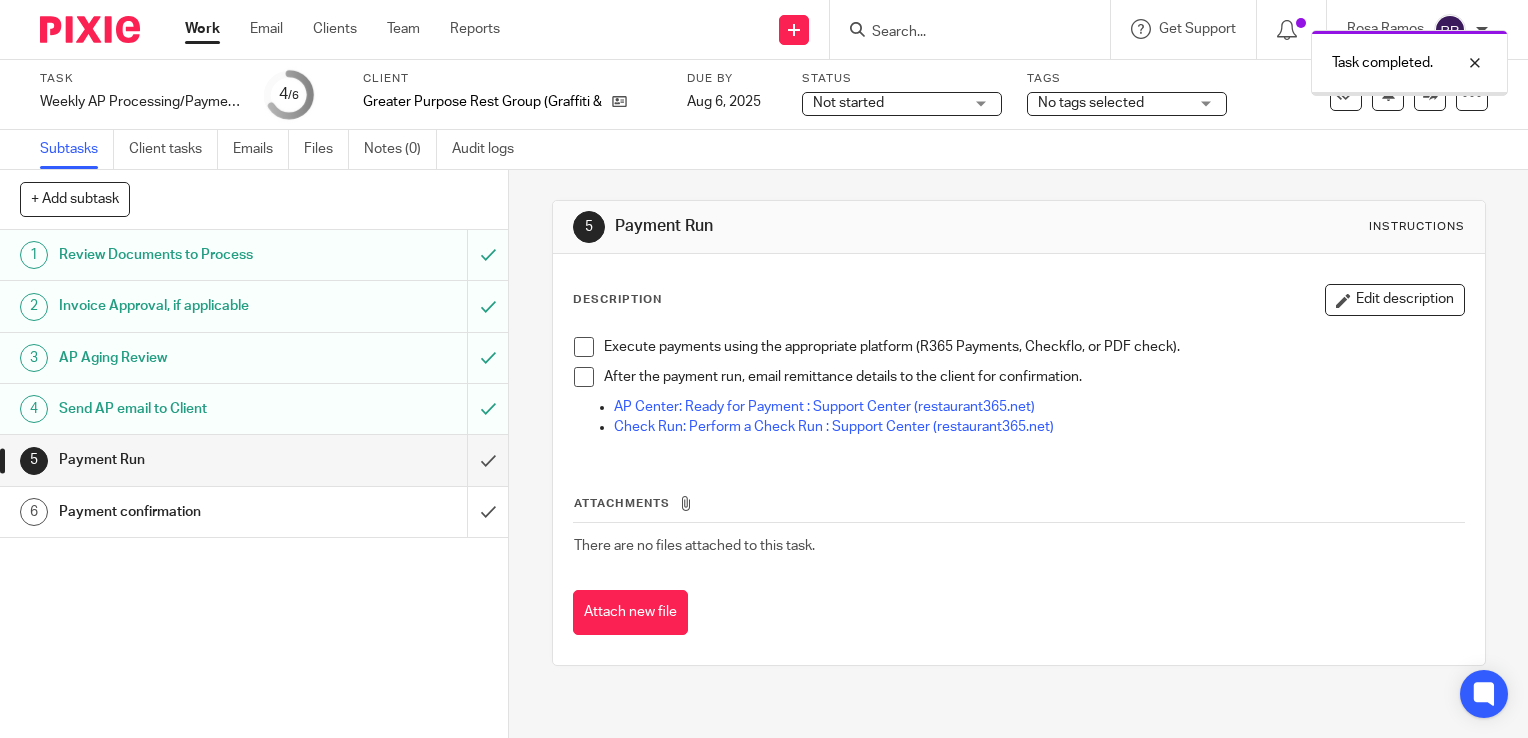 click on "Work" at bounding box center [202, 29] 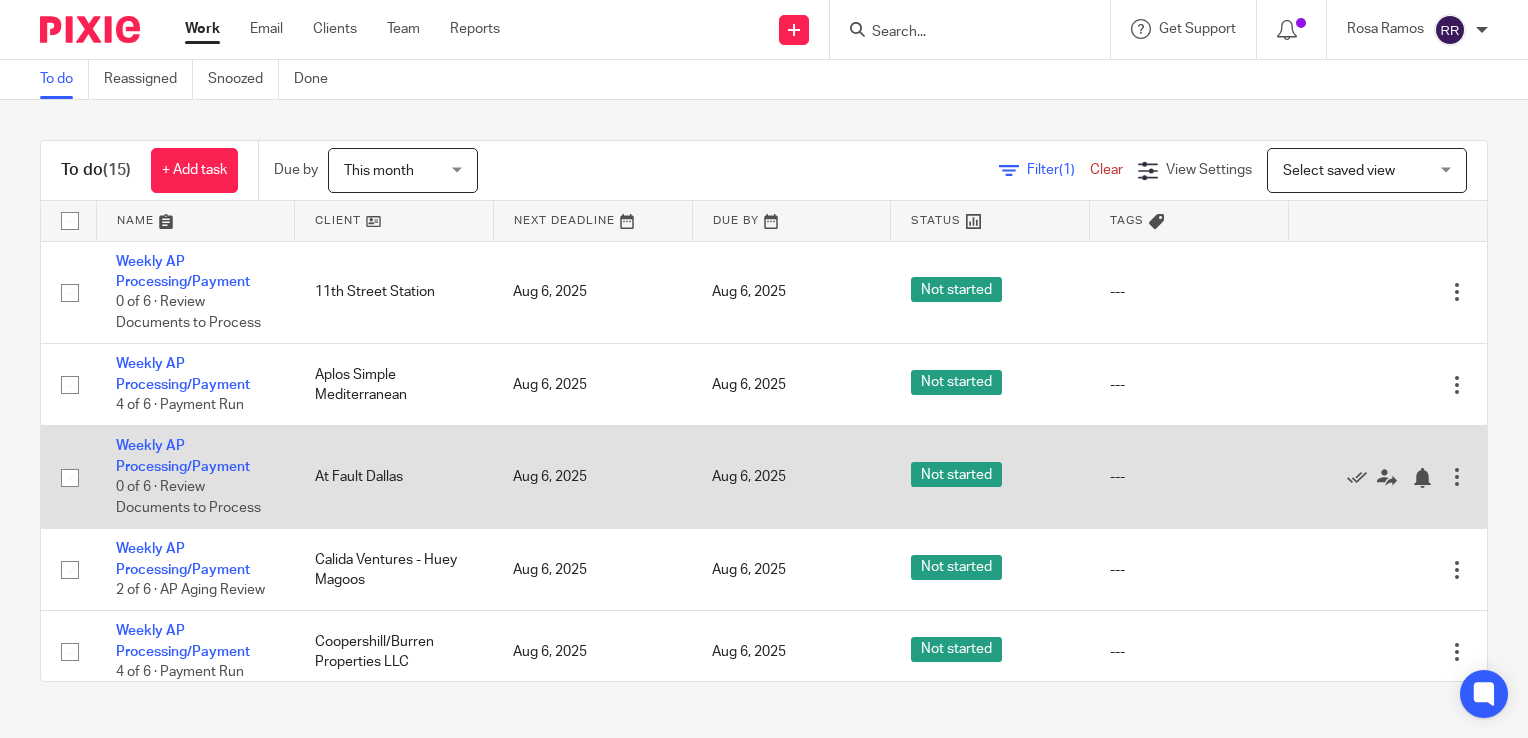 scroll, scrollTop: 0, scrollLeft: 0, axis: both 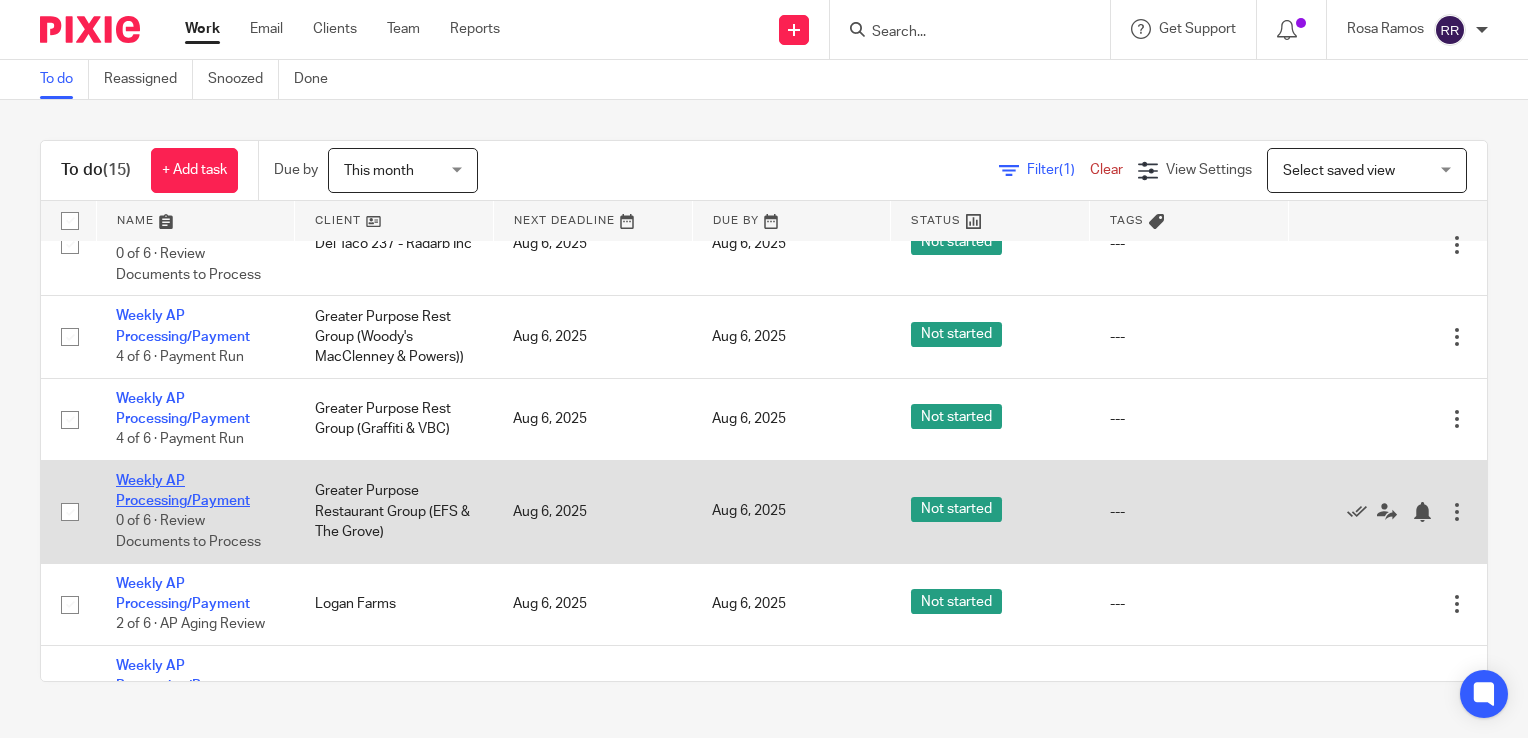 click on "Weekly AP Processing/Payment" at bounding box center [183, 491] 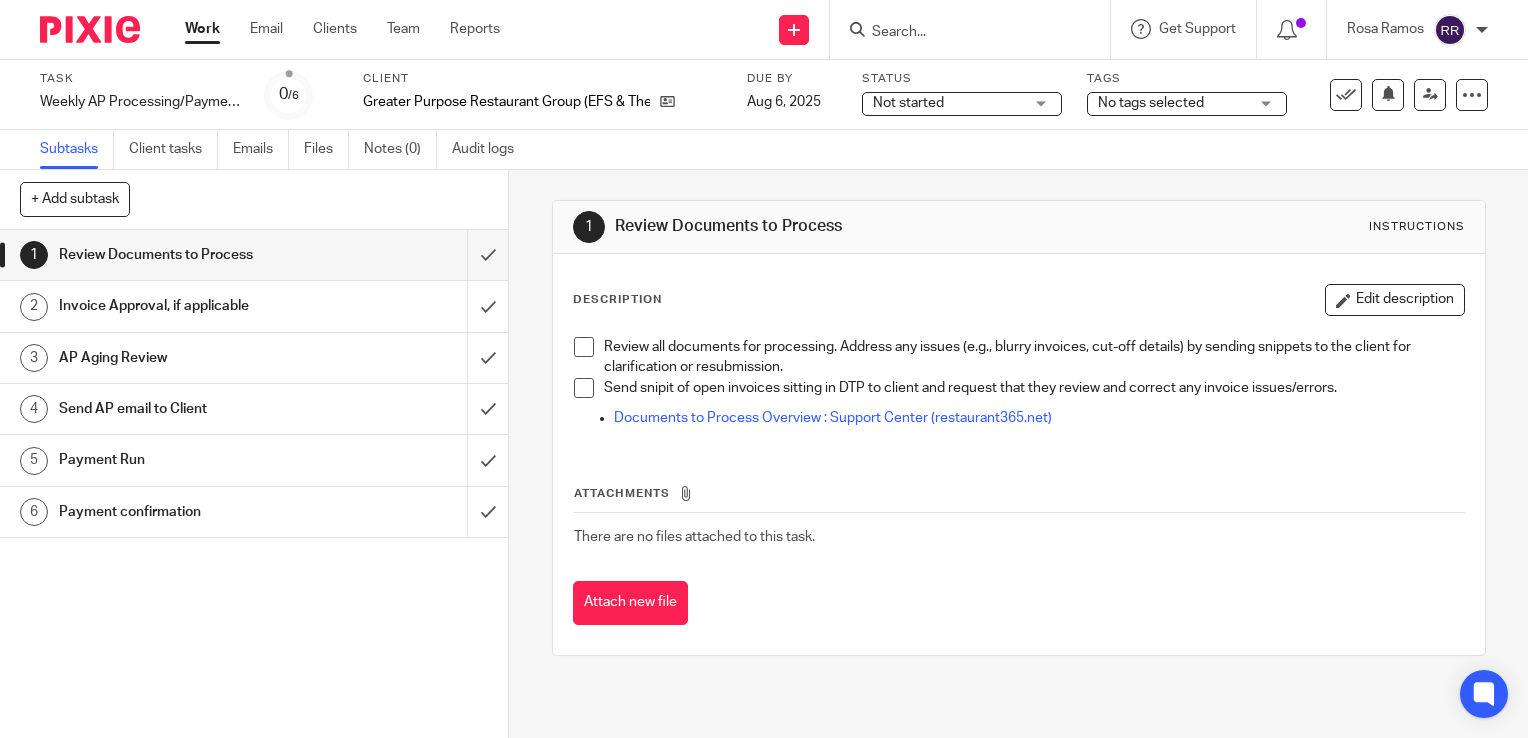 scroll, scrollTop: 0, scrollLeft: 0, axis: both 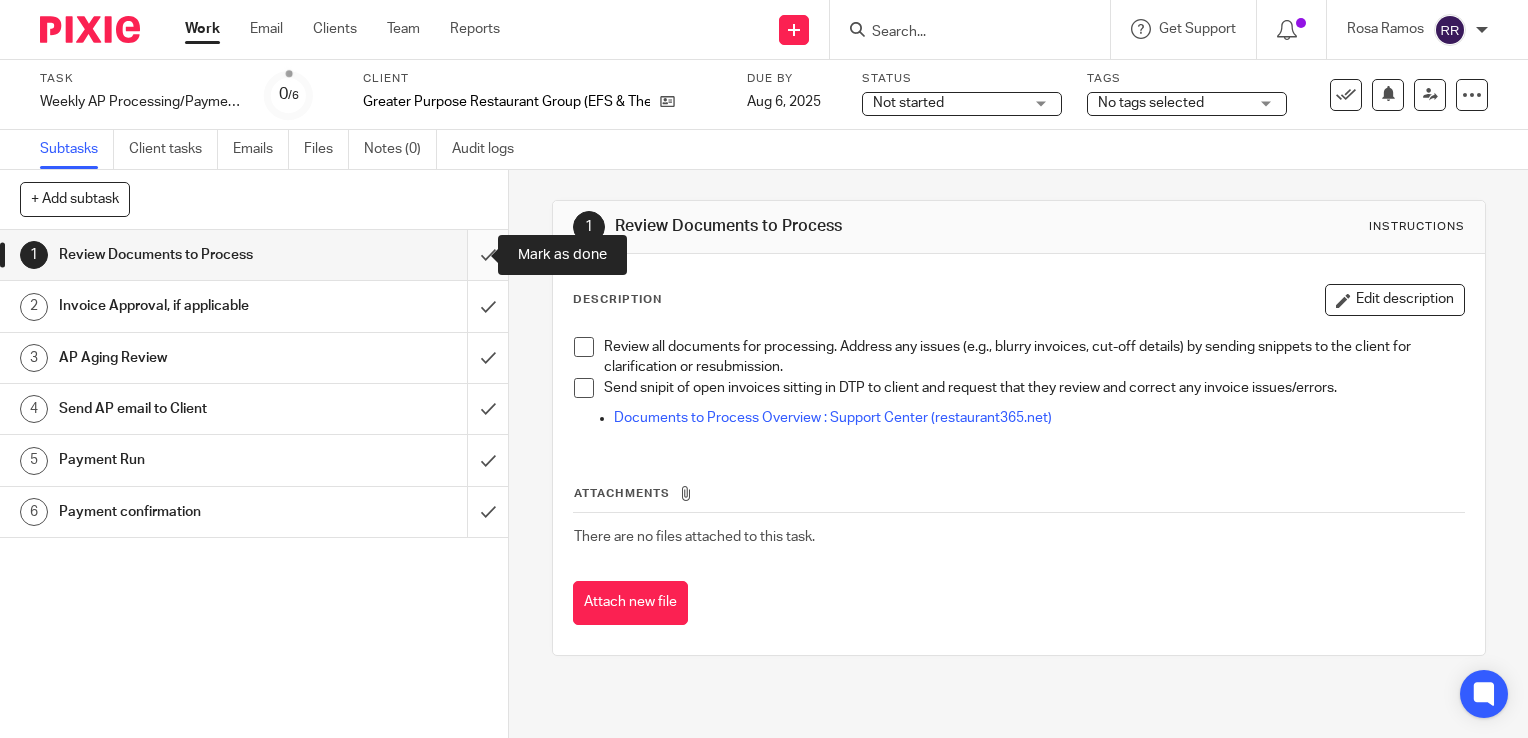 click at bounding box center [254, 255] 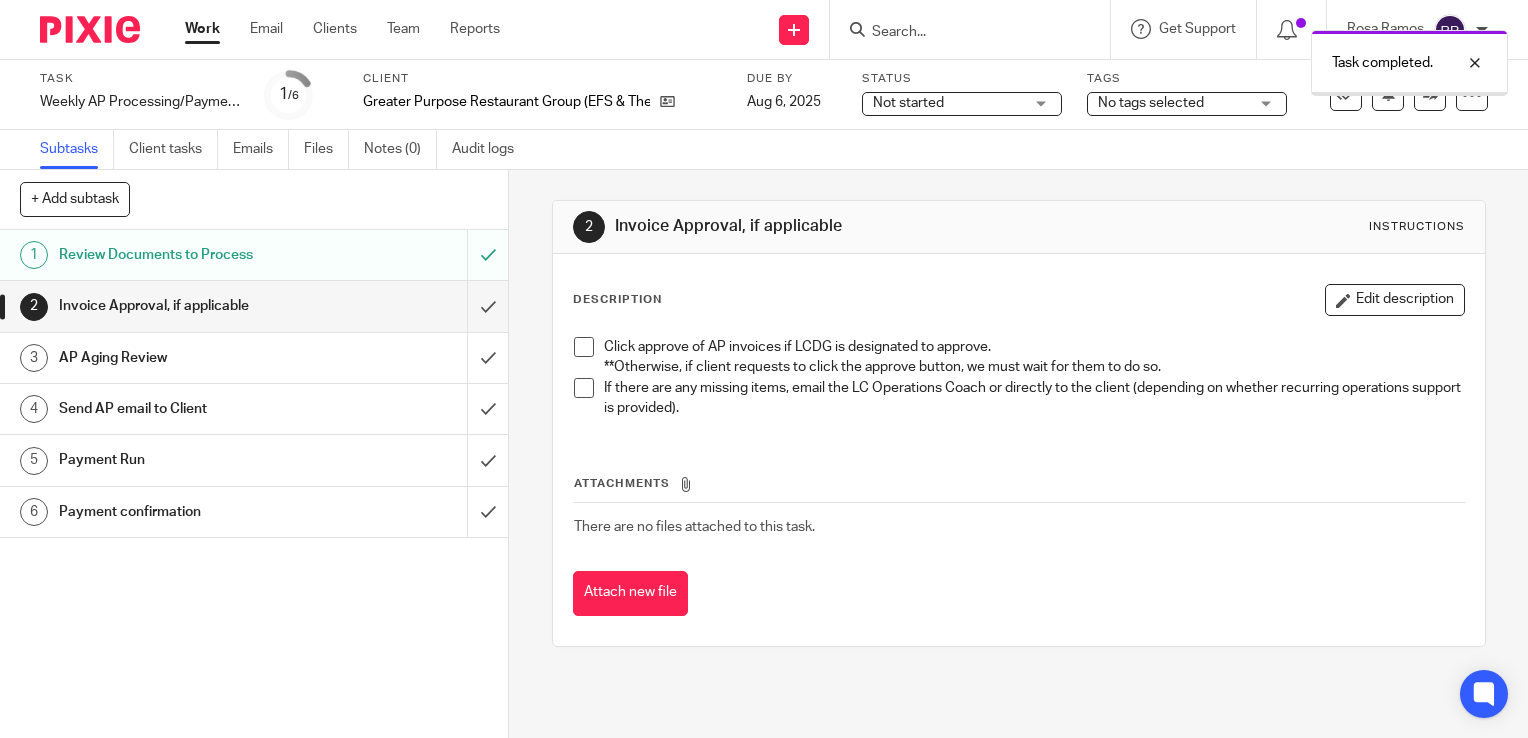scroll, scrollTop: 0, scrollLeft: 0, axis: both 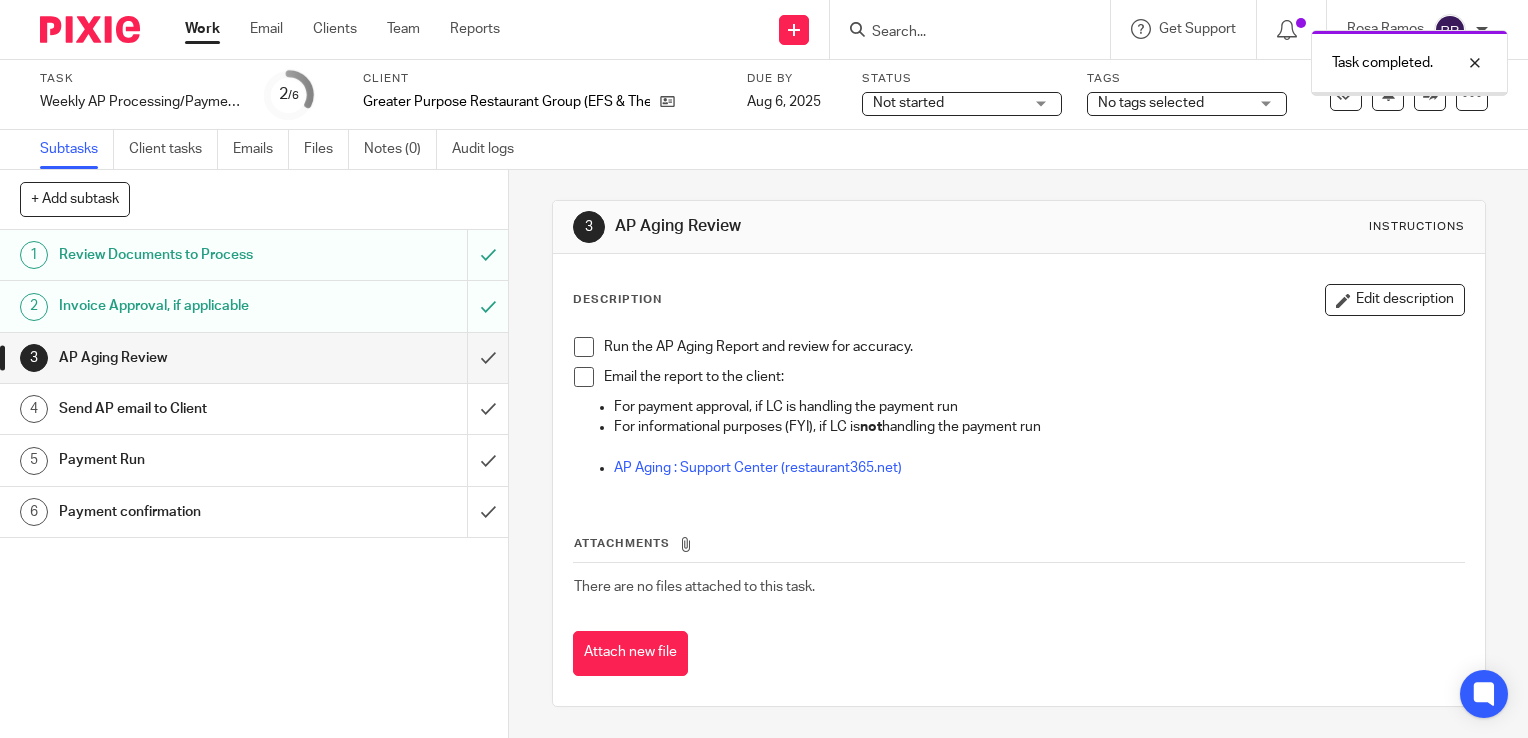 click at bounding box center [254, 358] 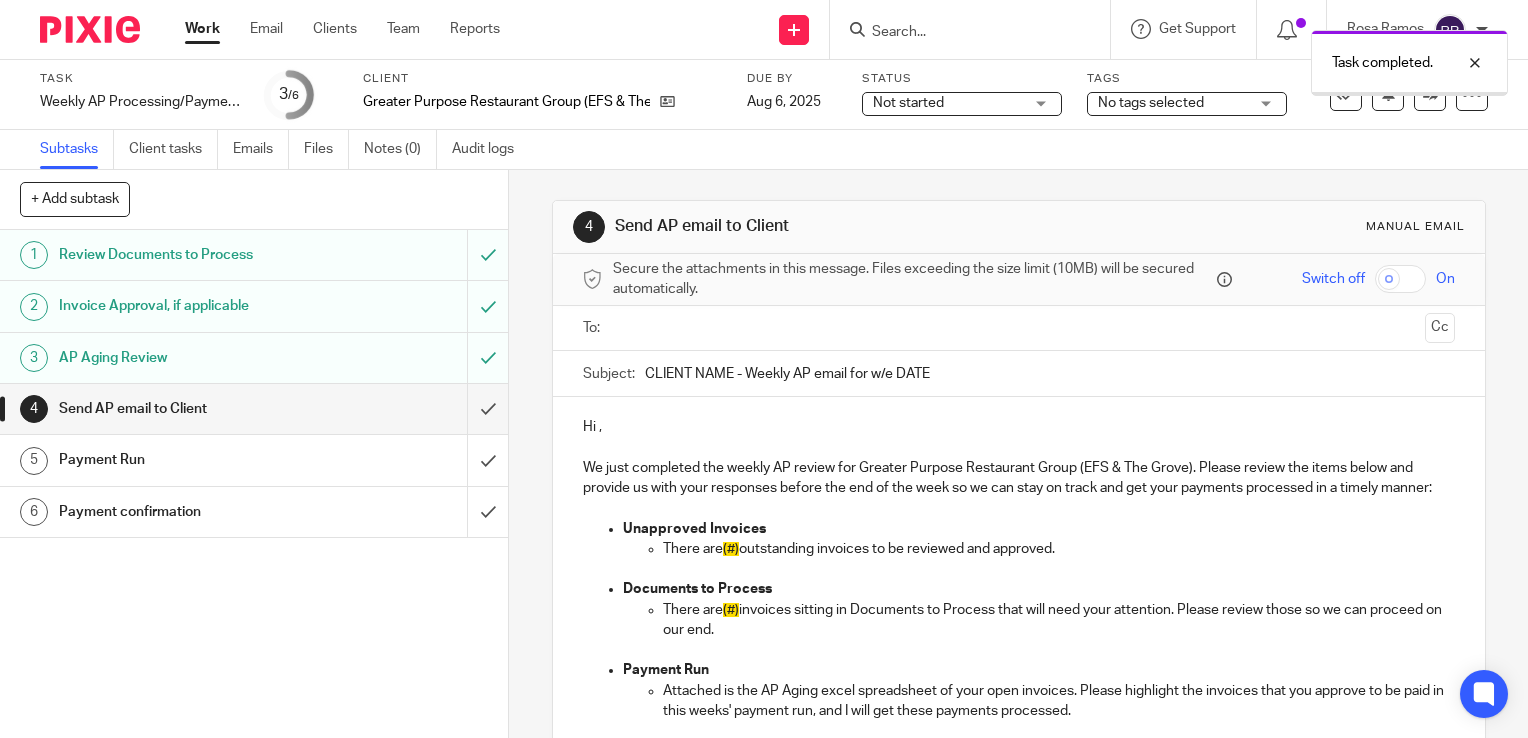 scroll, scrollTop: 0, scrollLeft: 0, axis: both 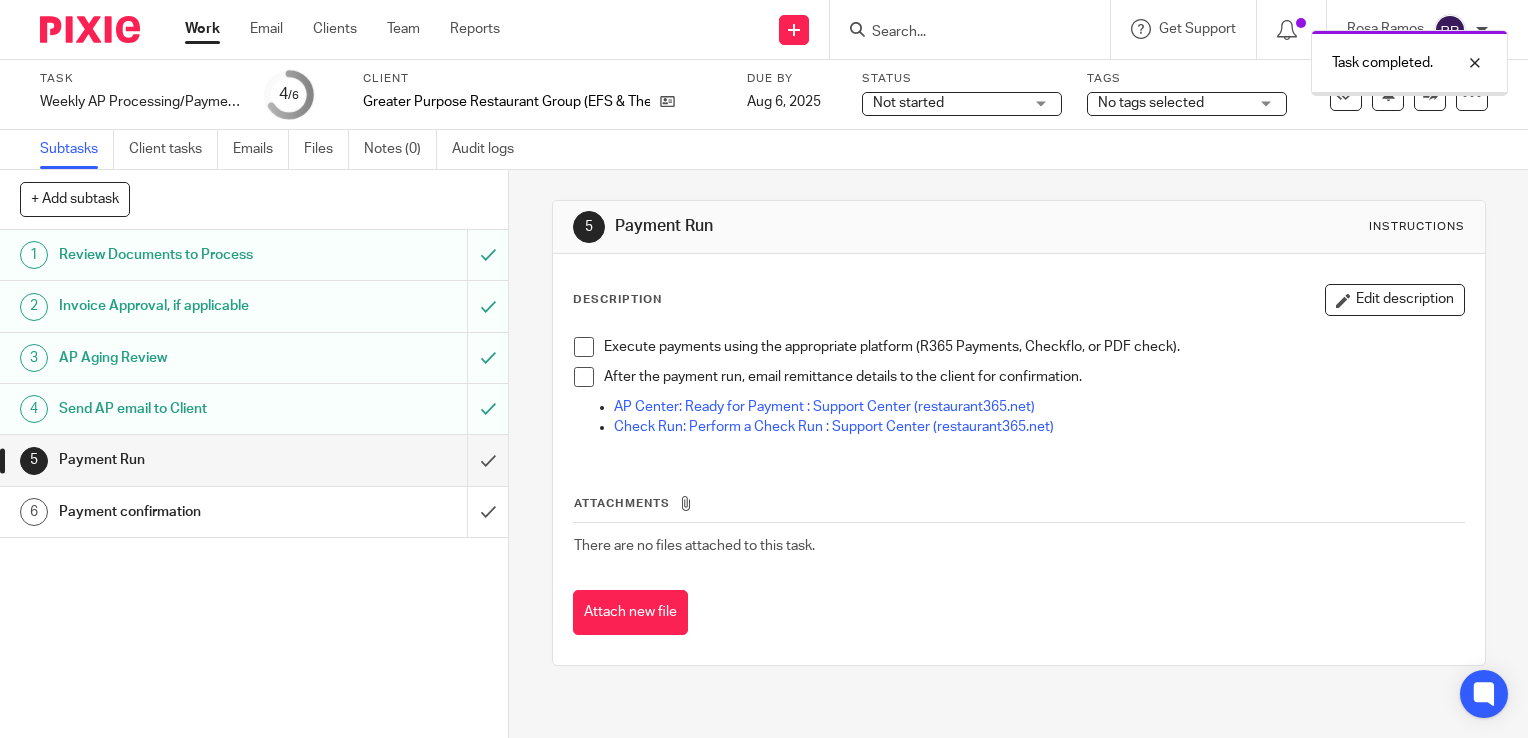 click on "Work" at bounding box center (202, 29) 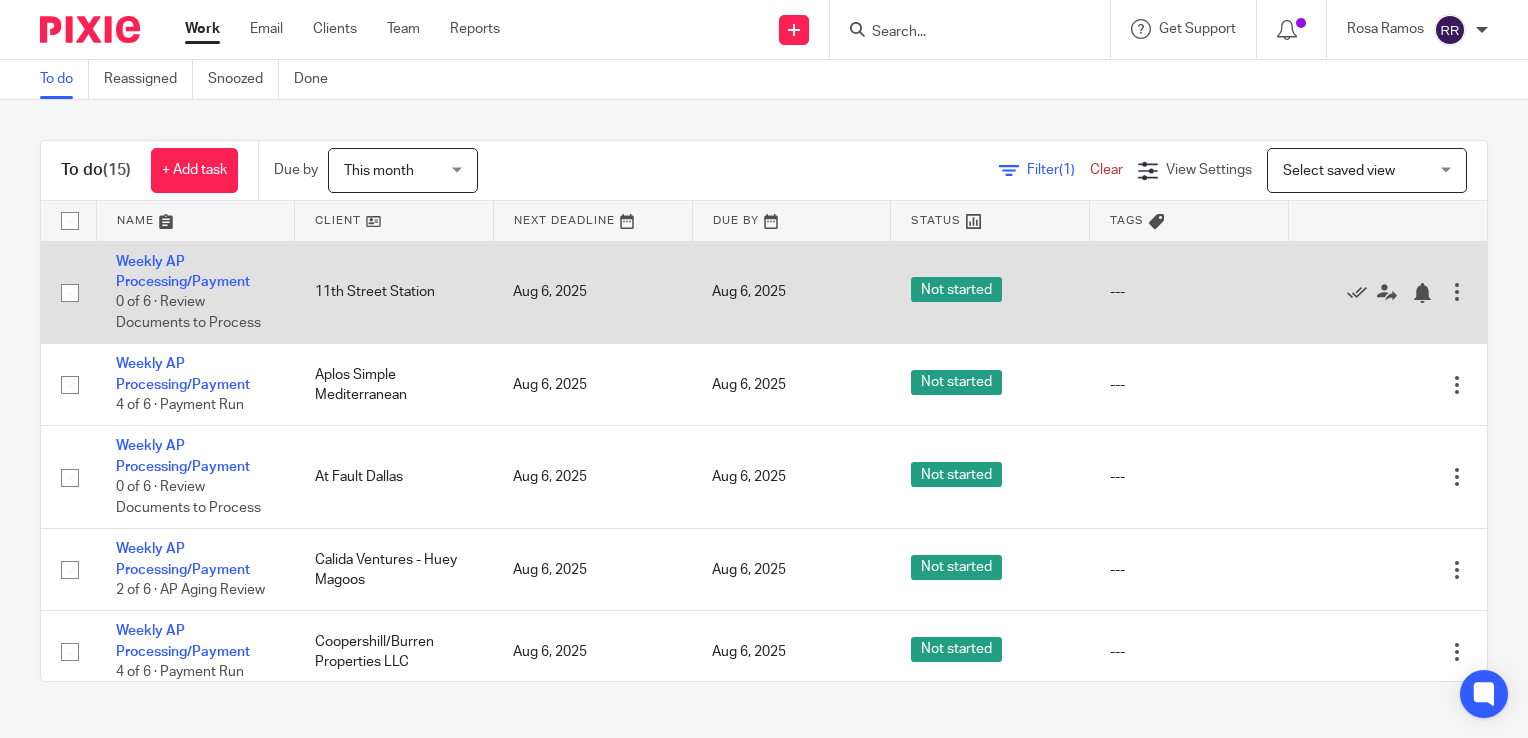 scroll, scrollTop: 0, scrollLeft: 0, axis: both 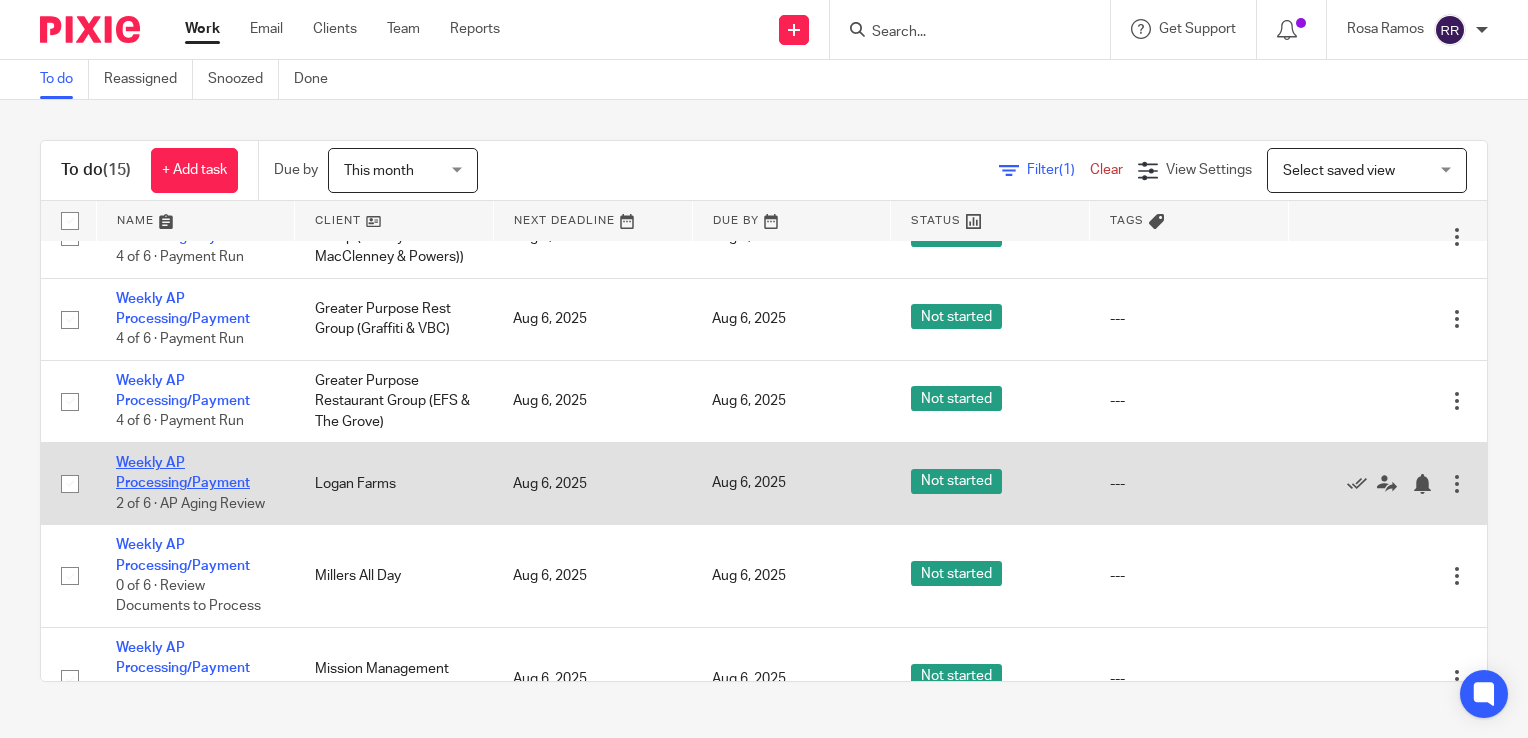 click on "Weekly AP Processing/Payment" at bounding box center [183, 473] 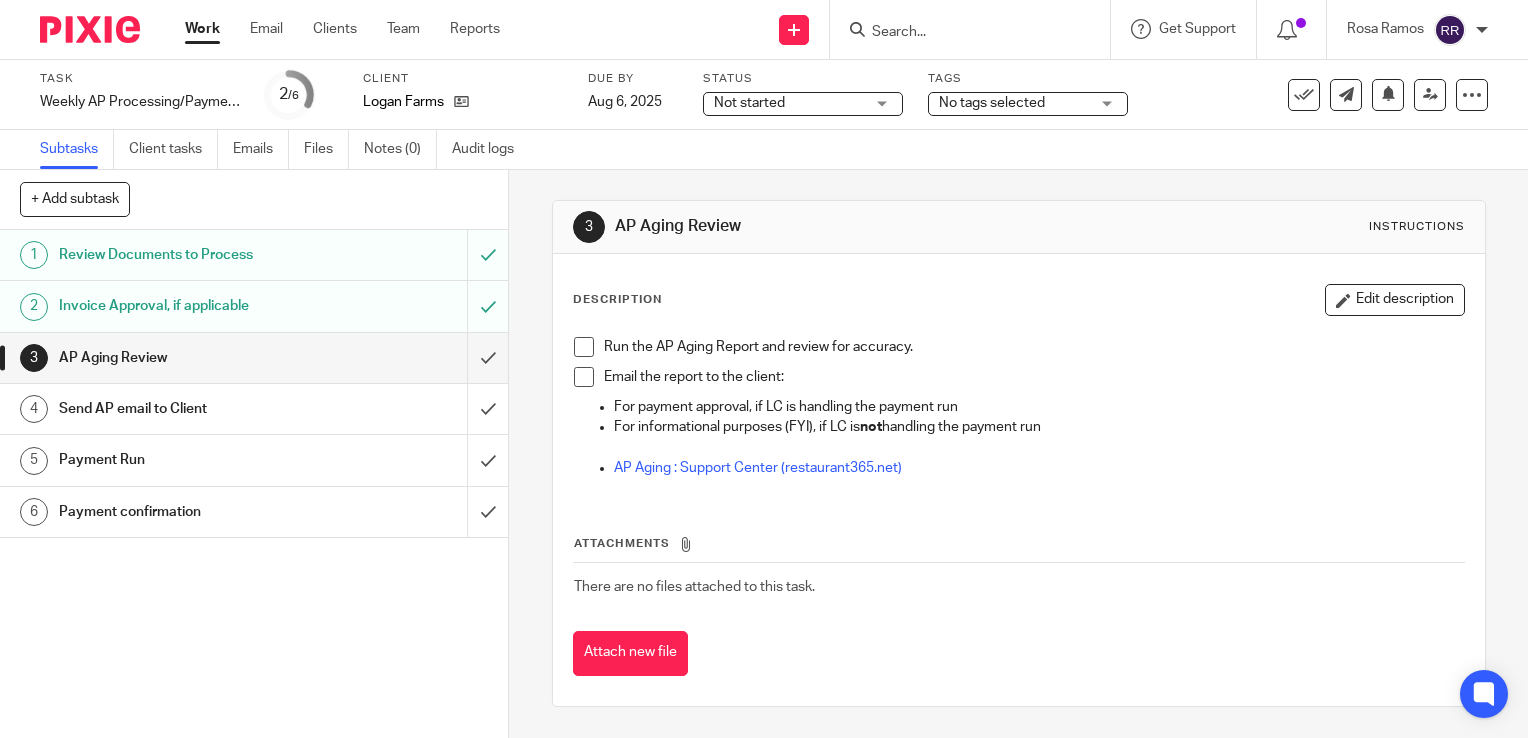 scroll, scrollTop: 0, scrollLeft: 0, axis: both 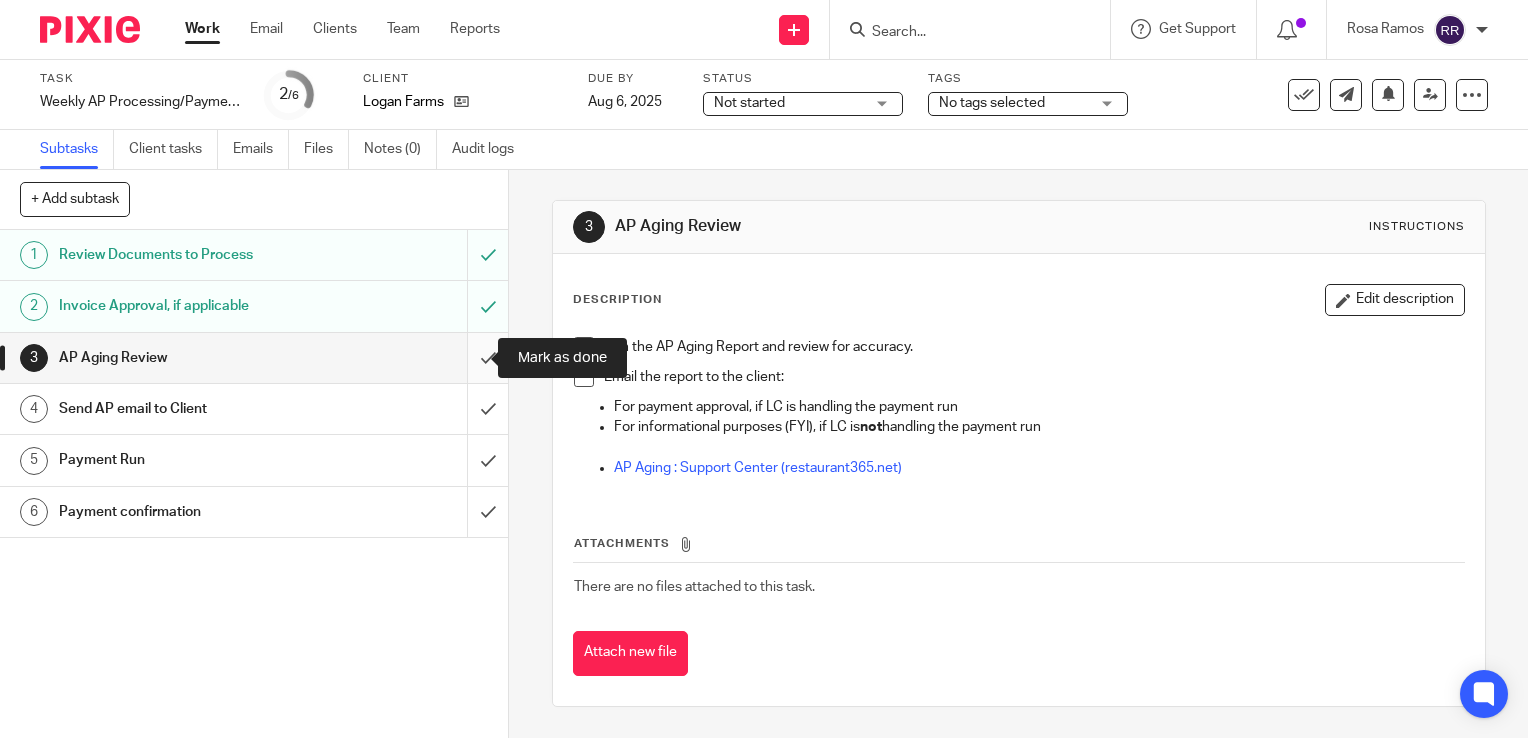 click at bounding box center [254, 358] 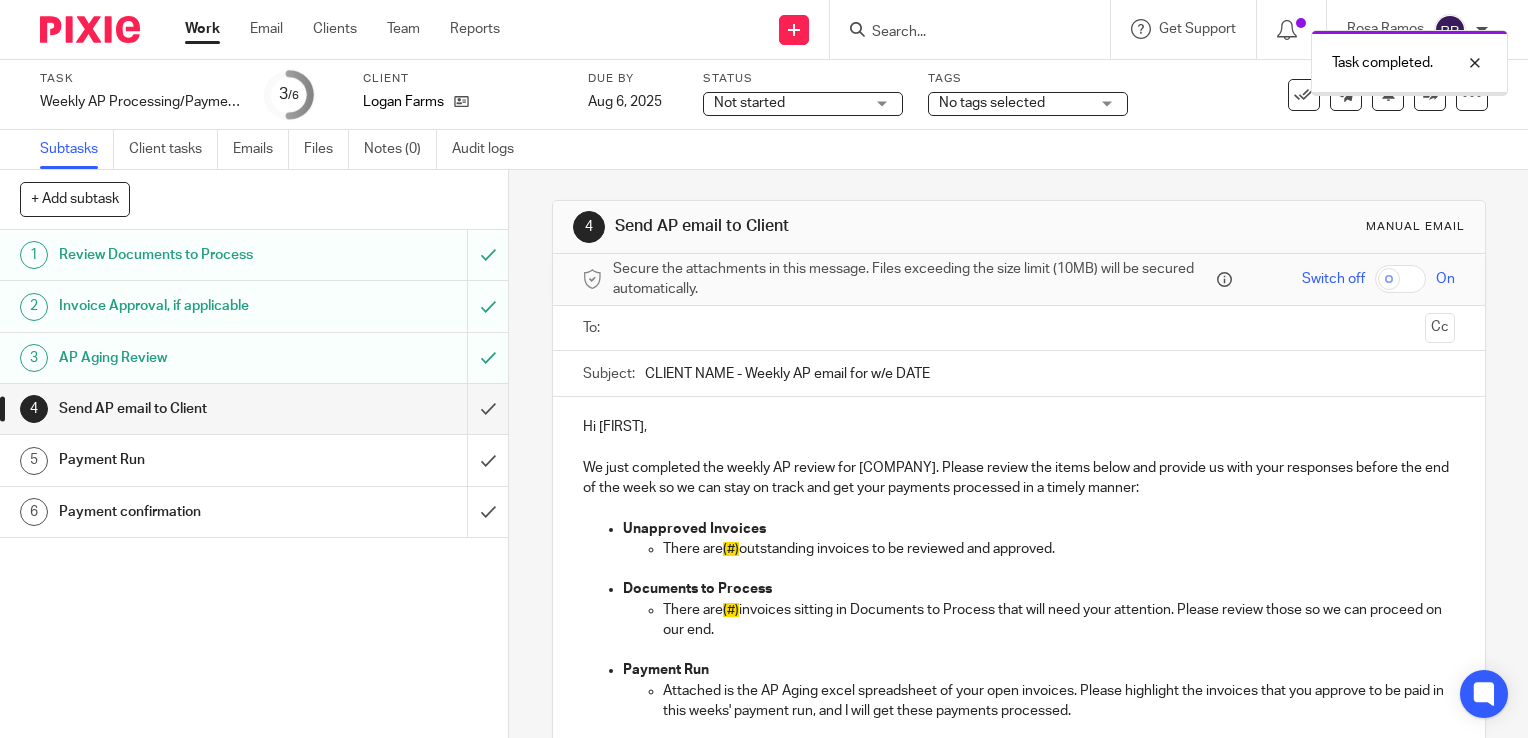scroll, scrollTop: 0, scrollLeft: 0, axis: both 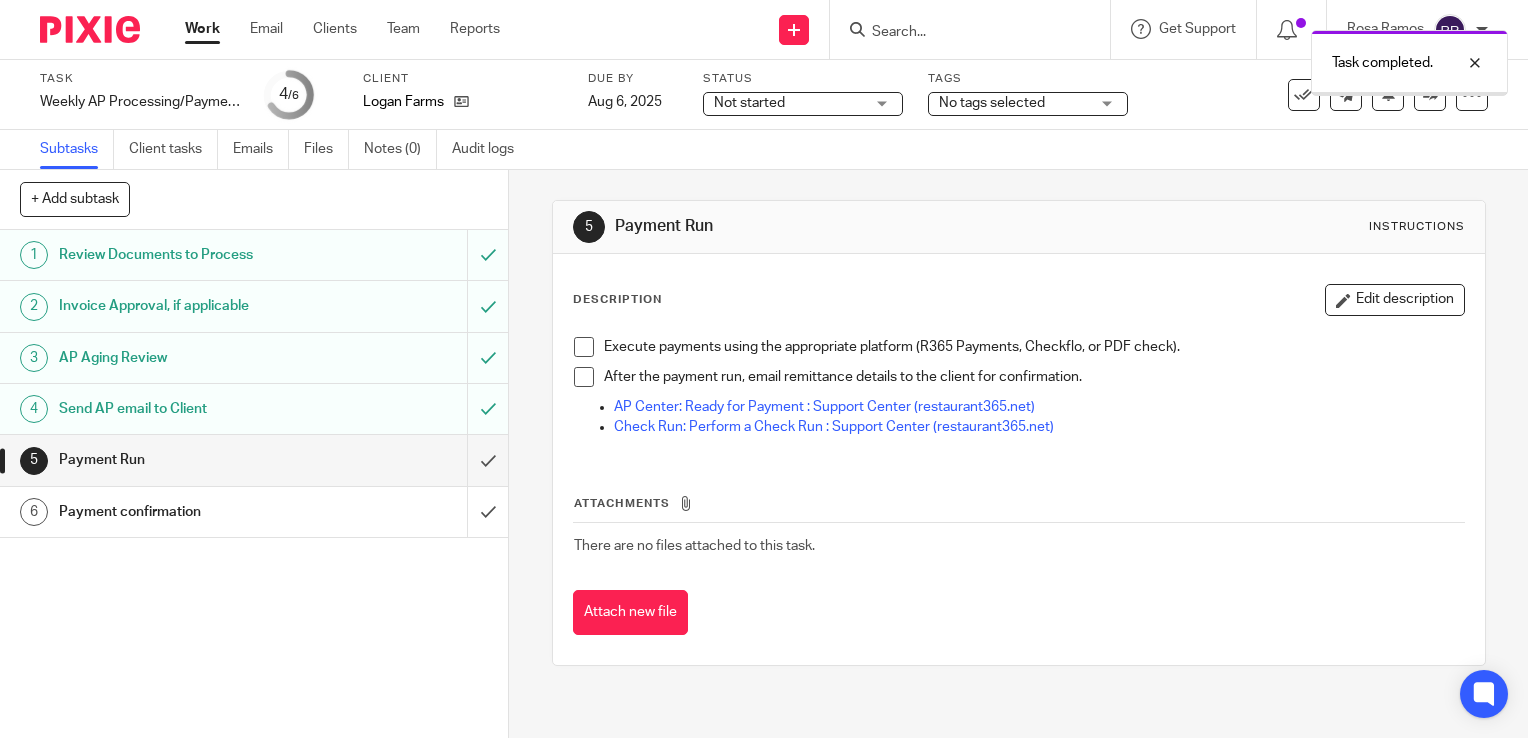 click on "Work" at bounding box center (202, 29) 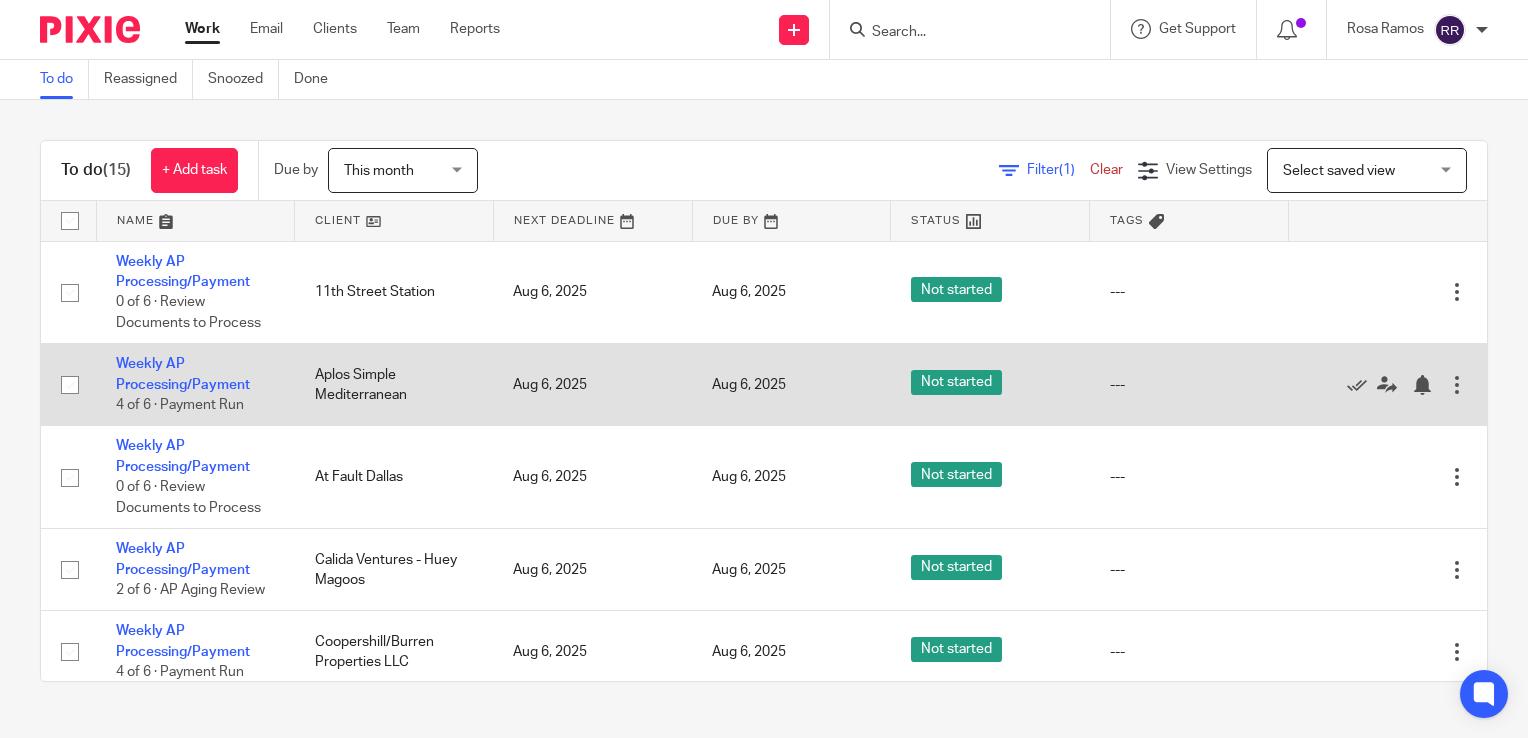 scroll, scrollTop: 0, scrollLeft: 0, axis: both 